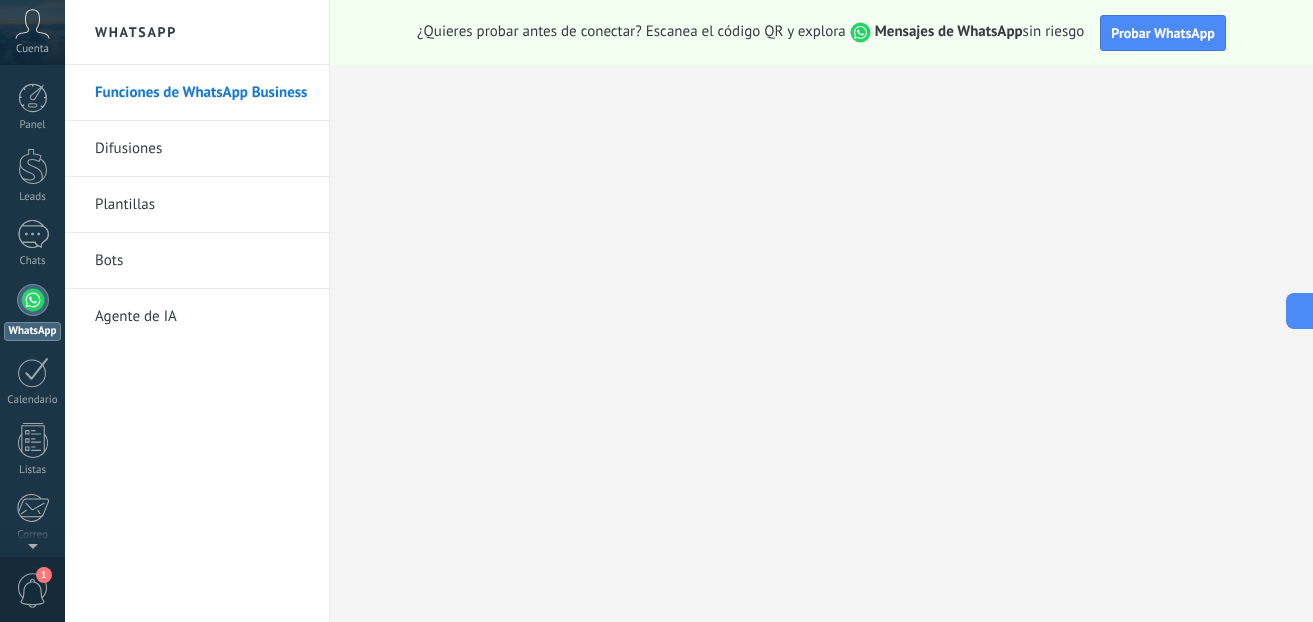 scroll, scrollTop: 0, scrollLeft: 0, axis: both 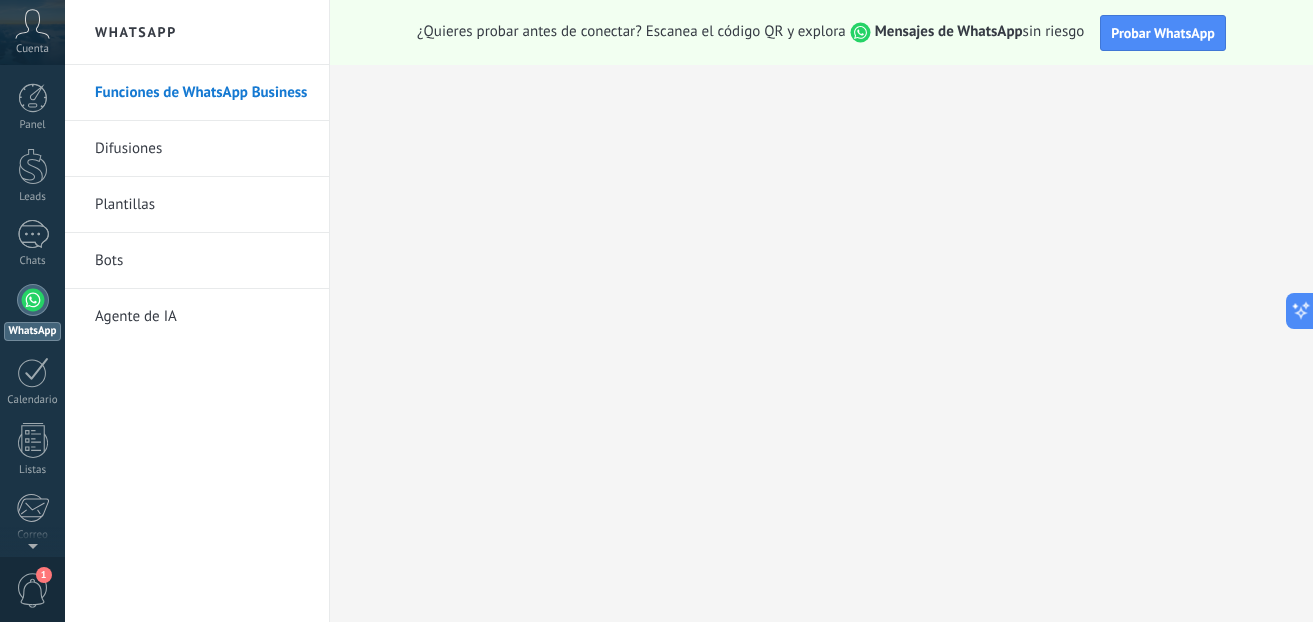 click on "Funciones de WhatsApp Business" at bounding box center [202, 93] 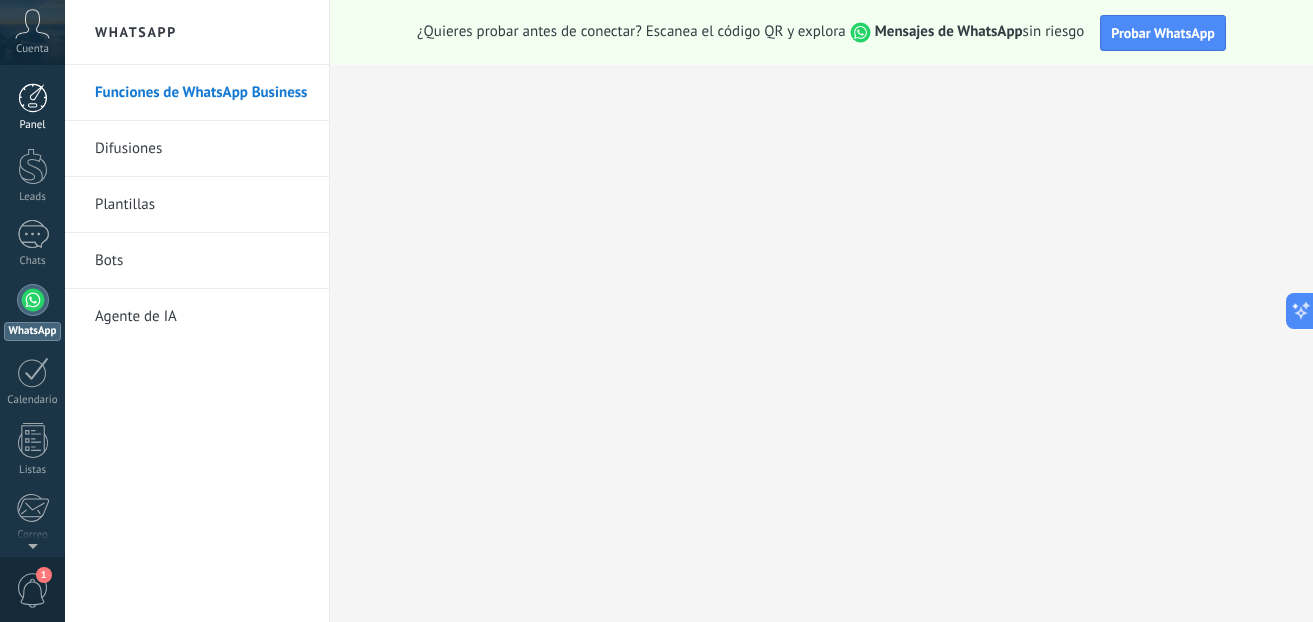 click at bounding box center [33, 98] 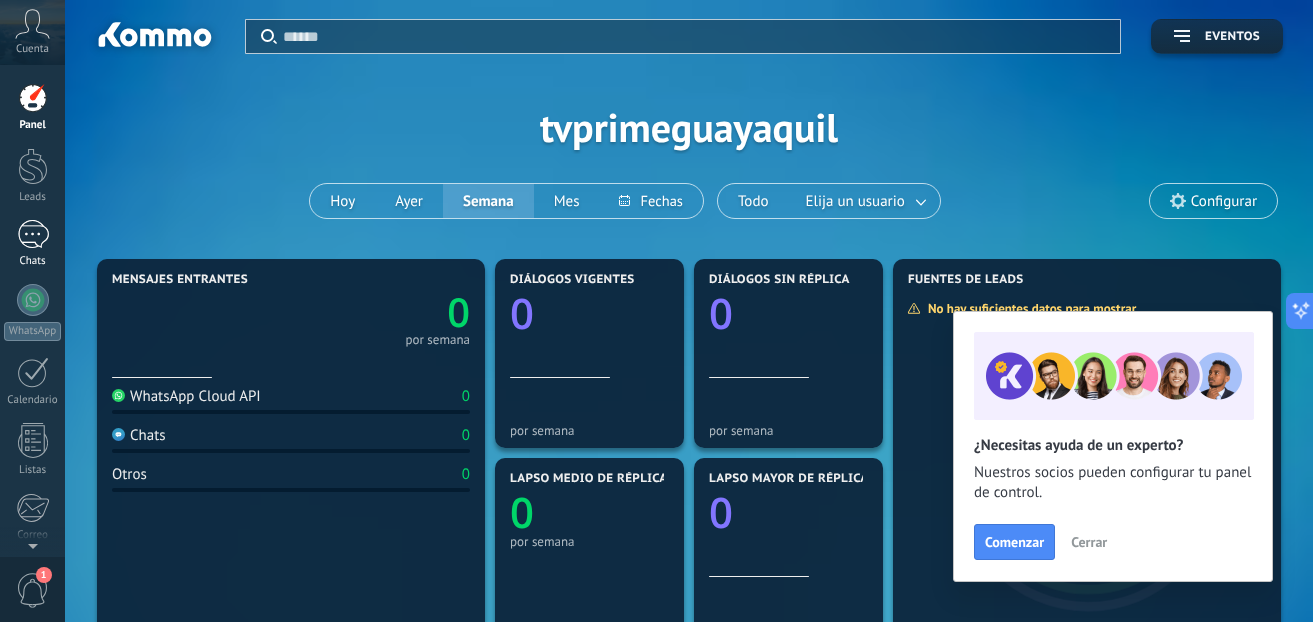 click at bounding box center [33, 234] 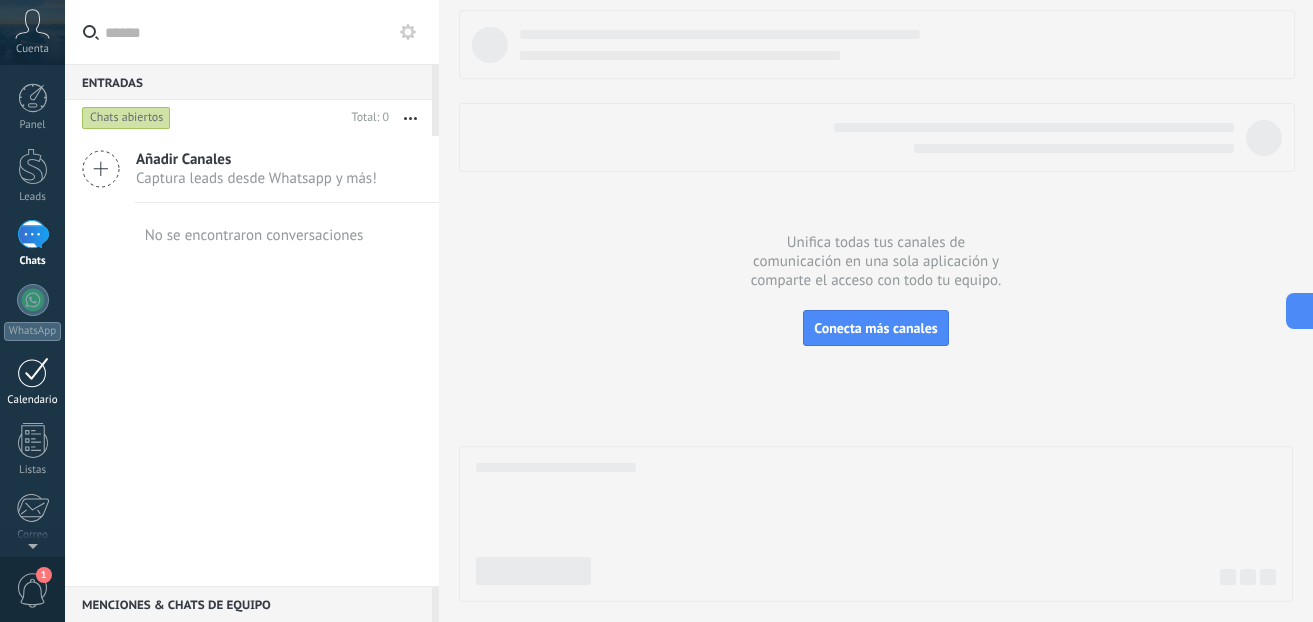 click at bounding box center (33, 372) 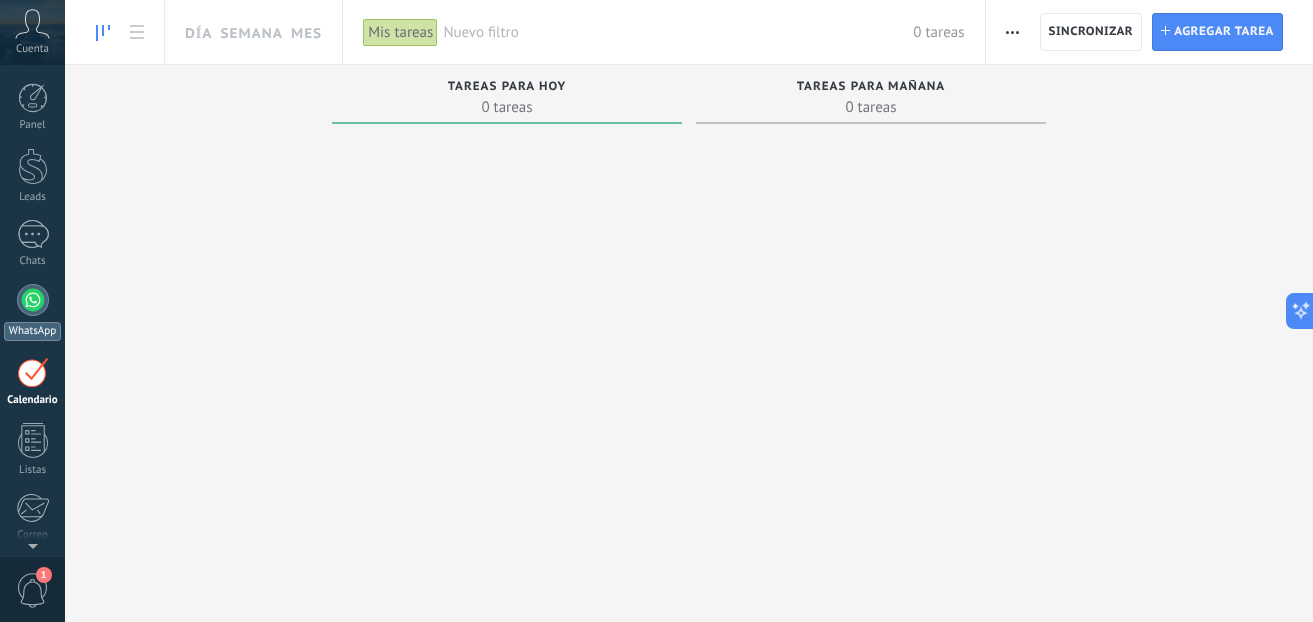 click on "WhatsApp" at bounding box center [32, 312] 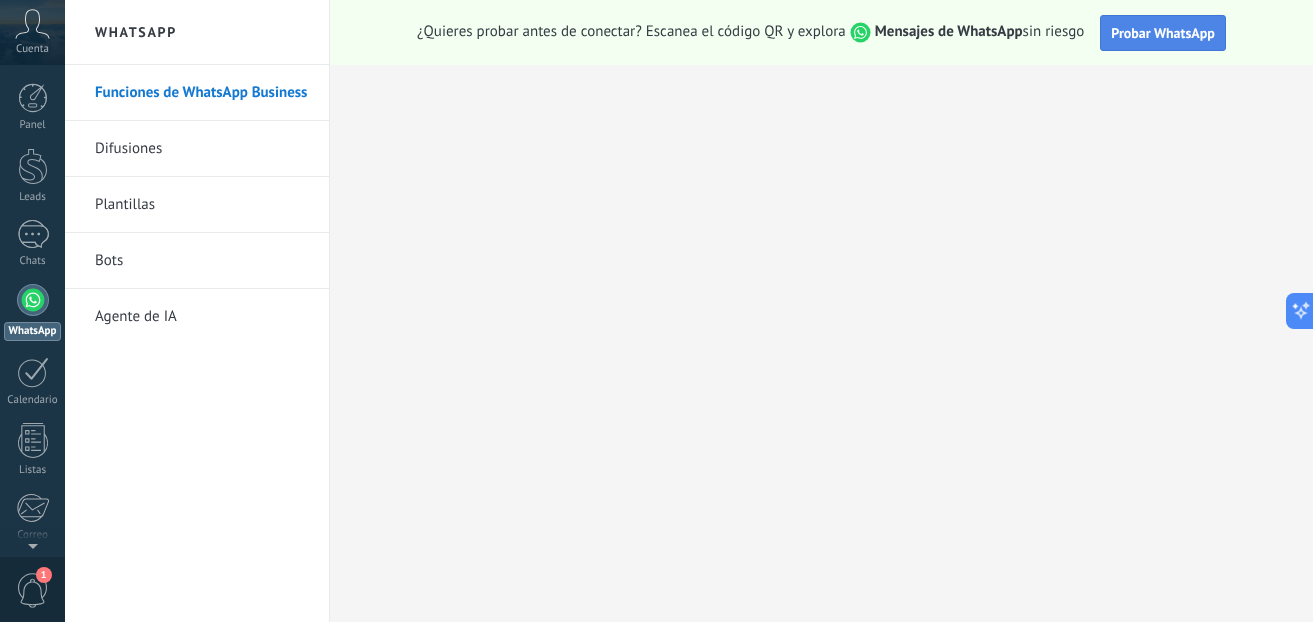 click on "Probar WhatsApp" at bounding box center [1163, 33] 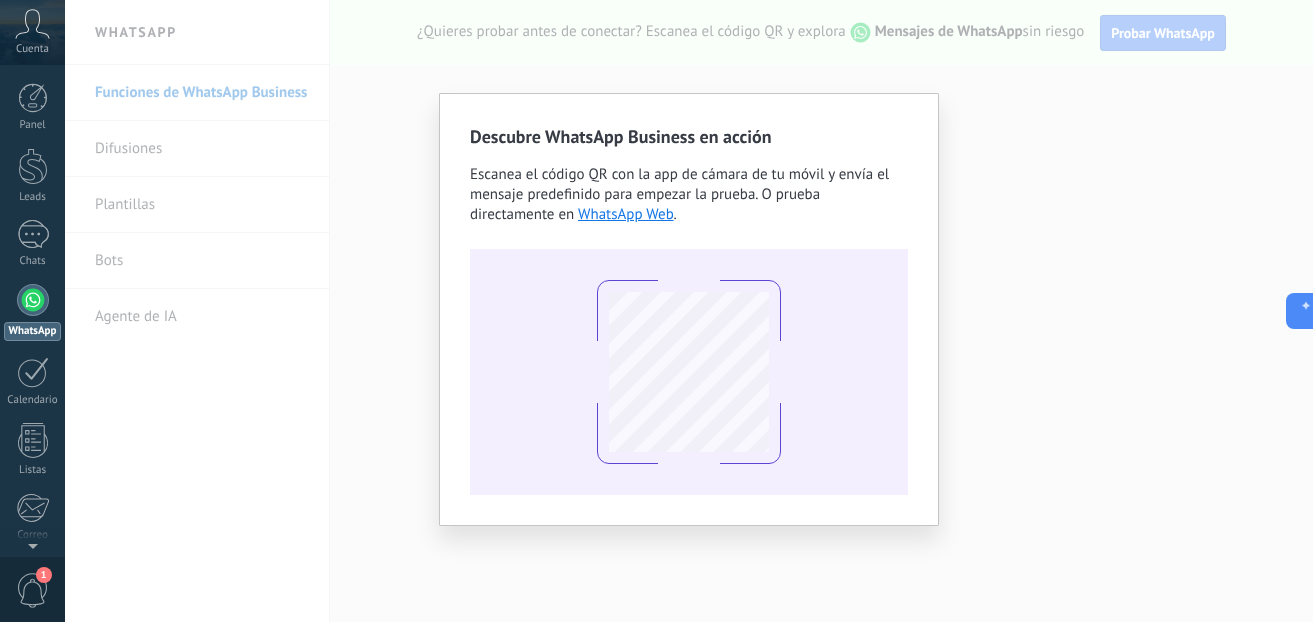 click on "Descubre WhatsApp Business en acción Escanea el código QR con la app de cámara de tu móvil y envía el mensaje predefinido para empezar la prueba. O prueba directamente en   WhatsApp Web ." at bounding box center (689, 311) 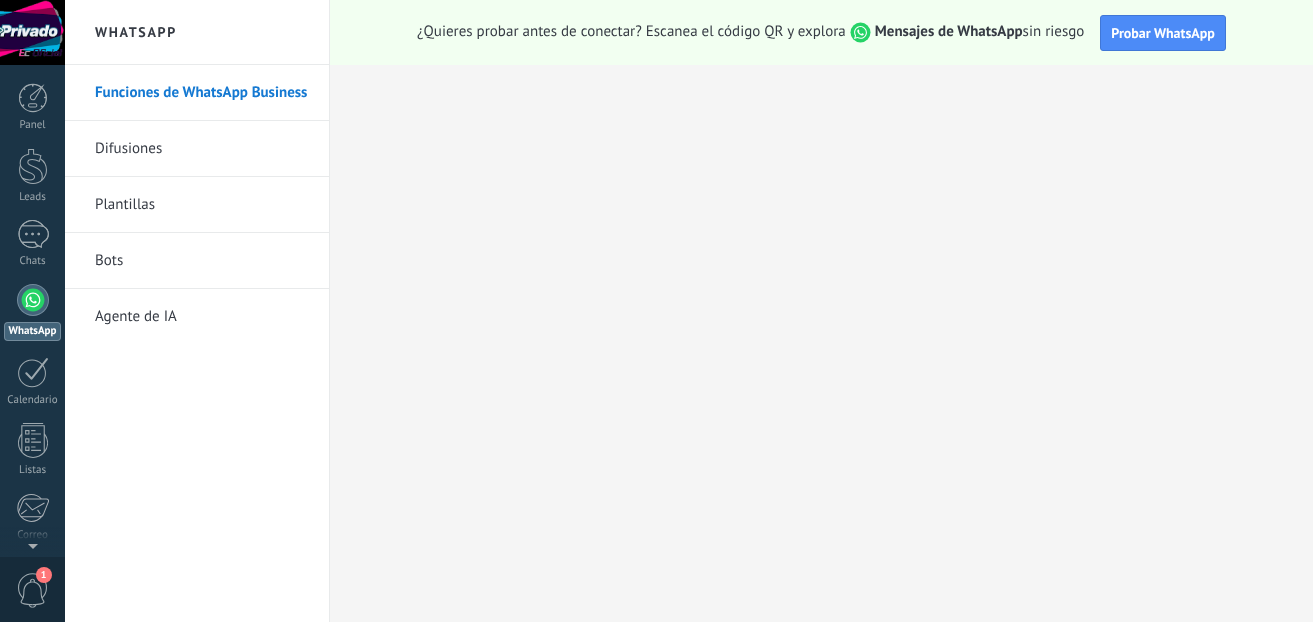 scroll, scrollTop: 0, scrollLeft: 0, axis: both 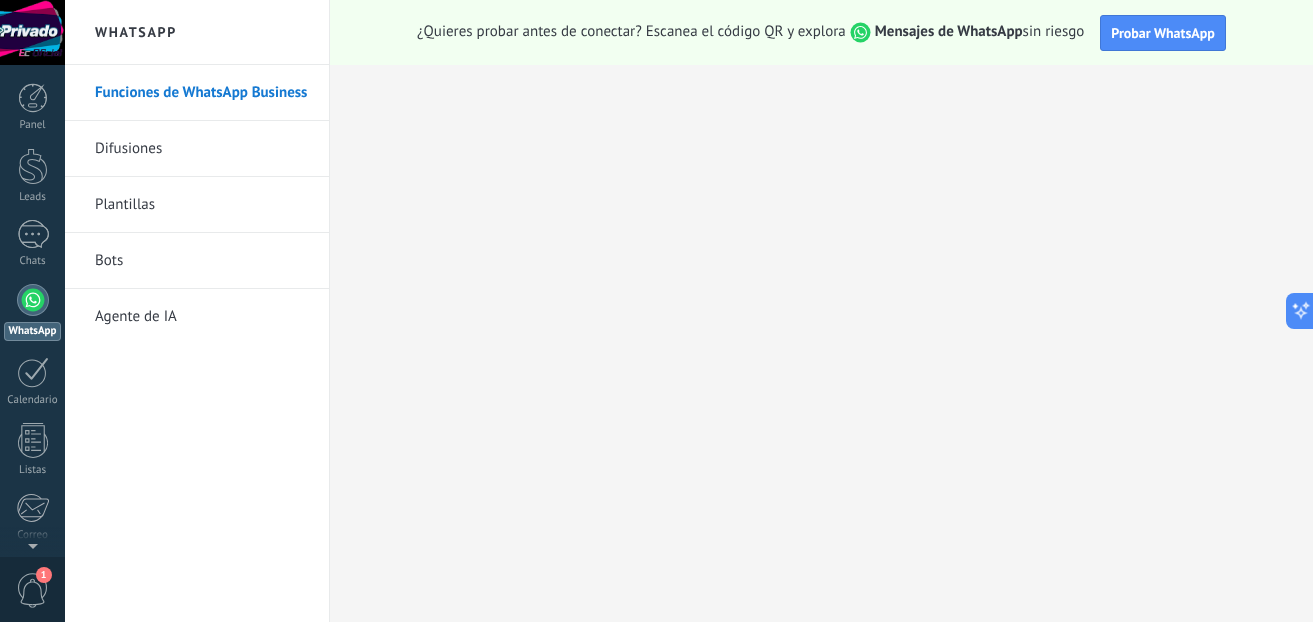 click at bounding box center (32, 32) 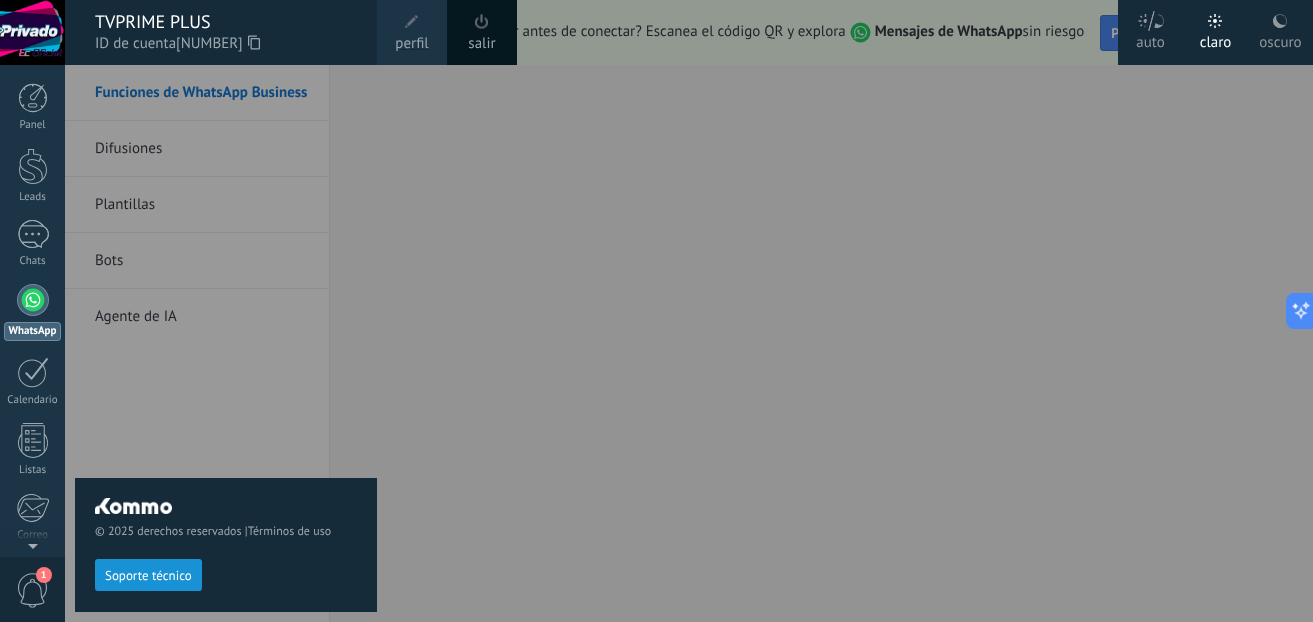 click on "perfil" at bounding box center [411, 44] 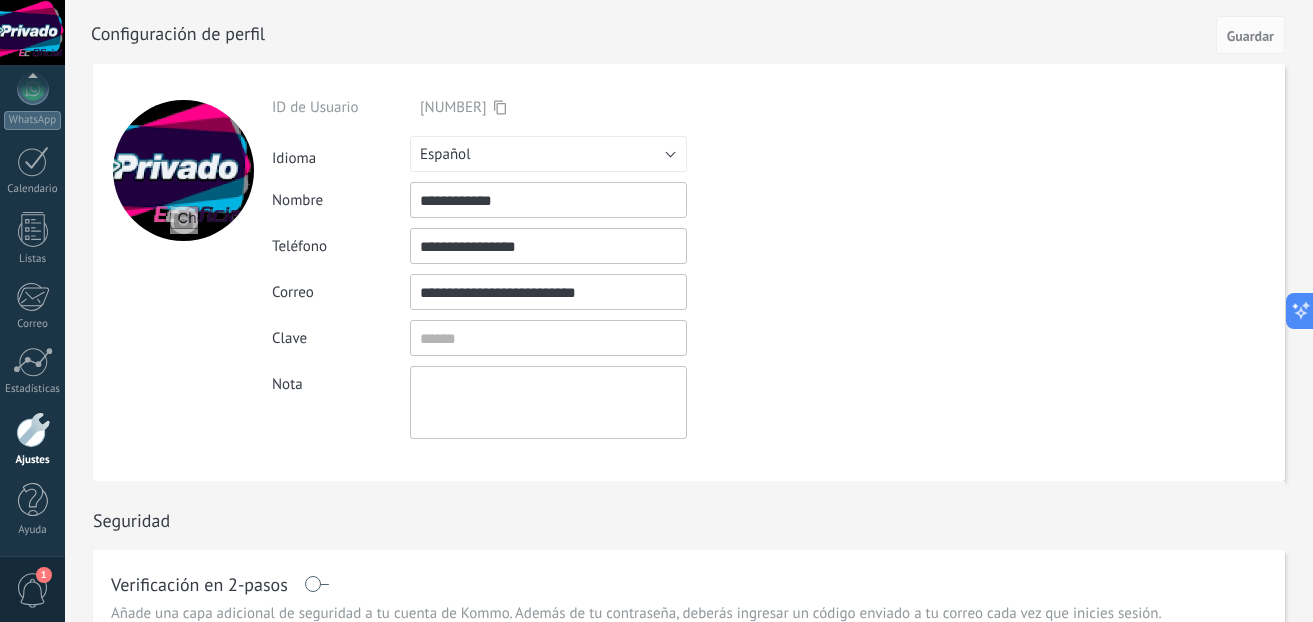 scroll, scrollTop: 211, scrollLeft: 0, axis: vertical 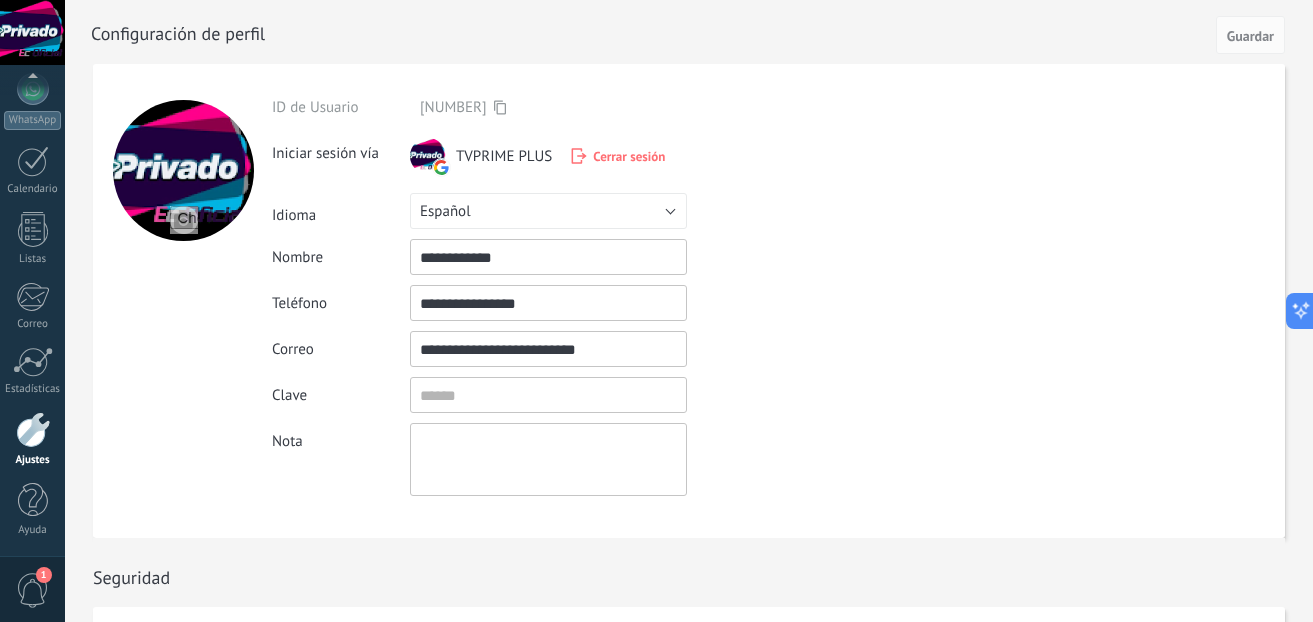 drag, startPoint x: 520, startPoint y: 260, endPoint x: 401, endPoint y: 250, distance: 119.419426 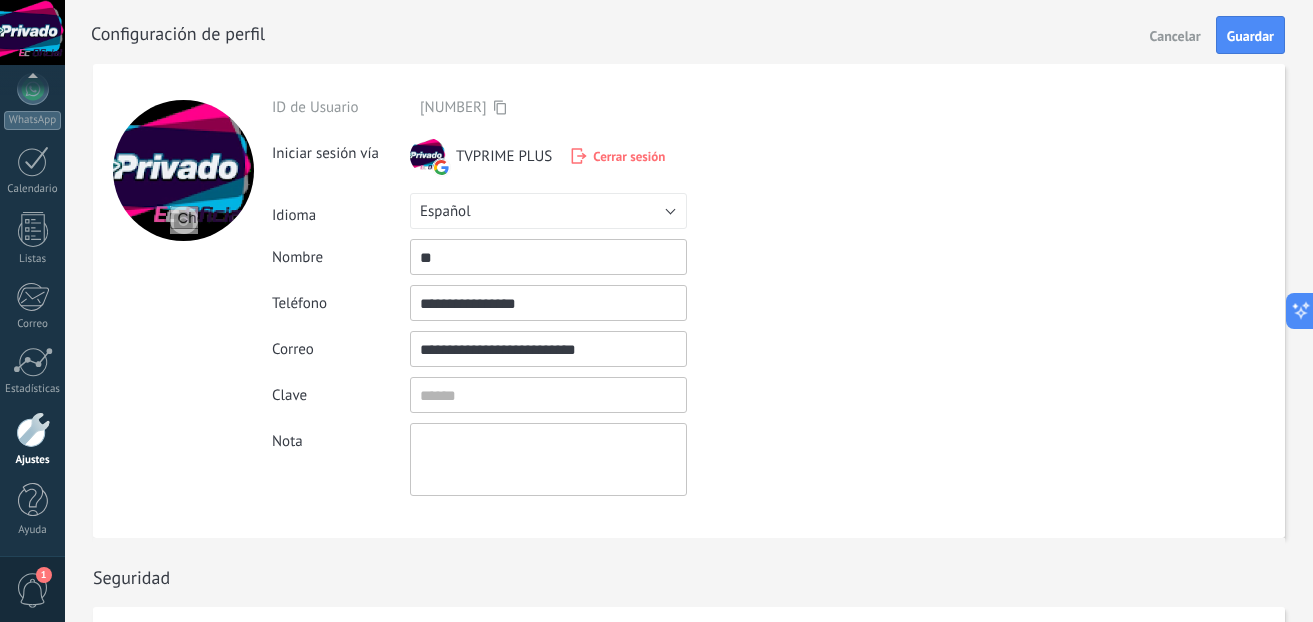 type on "*" 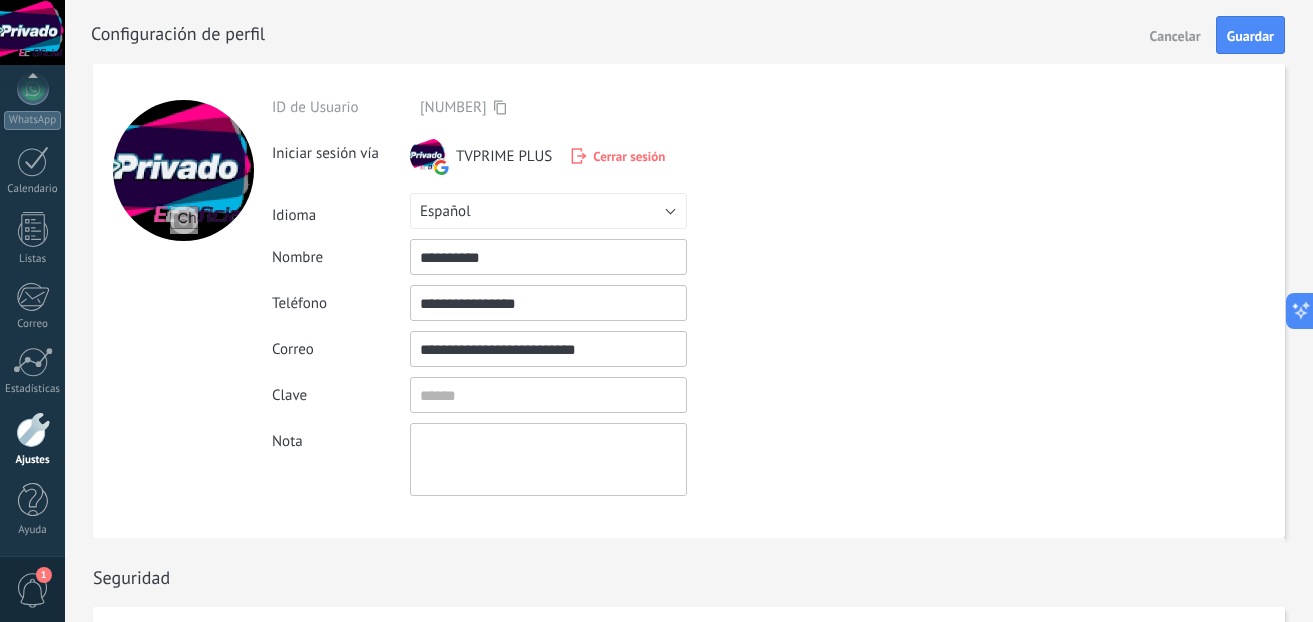 type on "**********" 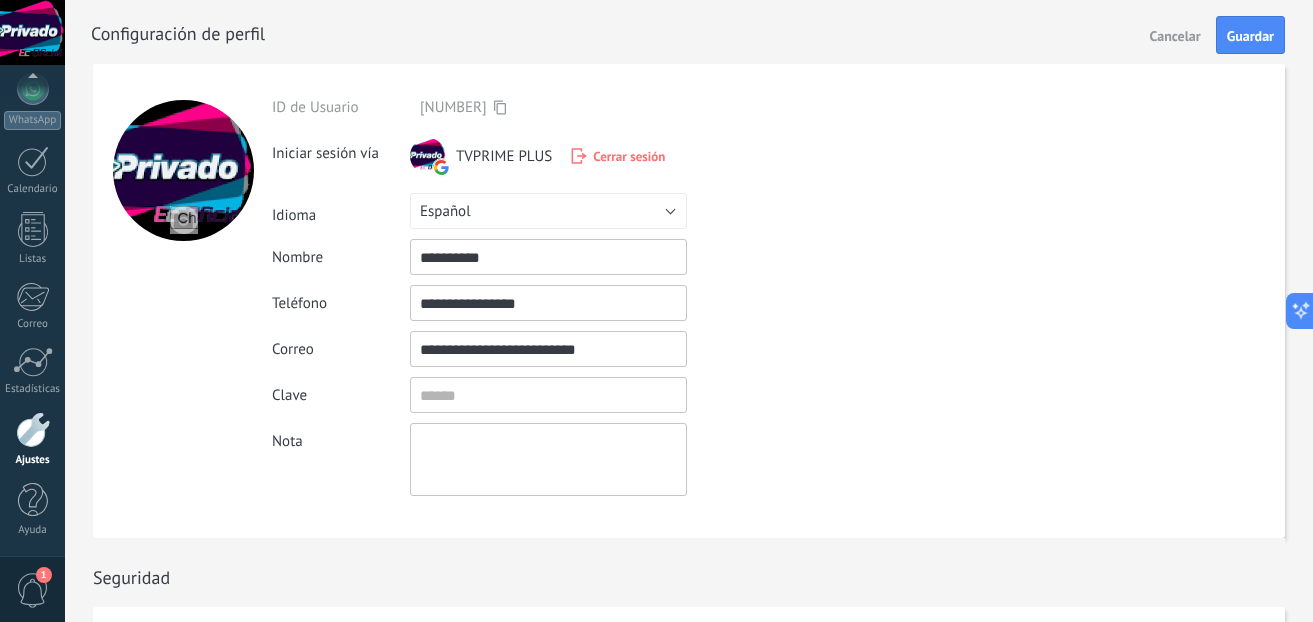 click at bounding box center (184, 220) 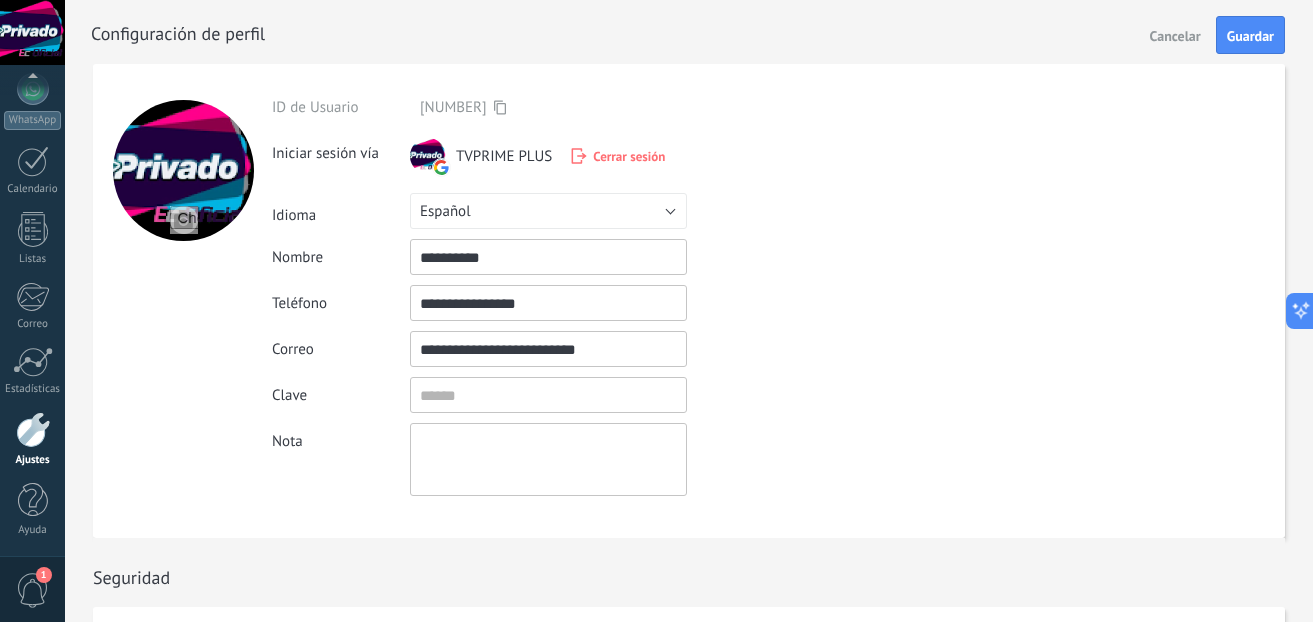 type on "**********" 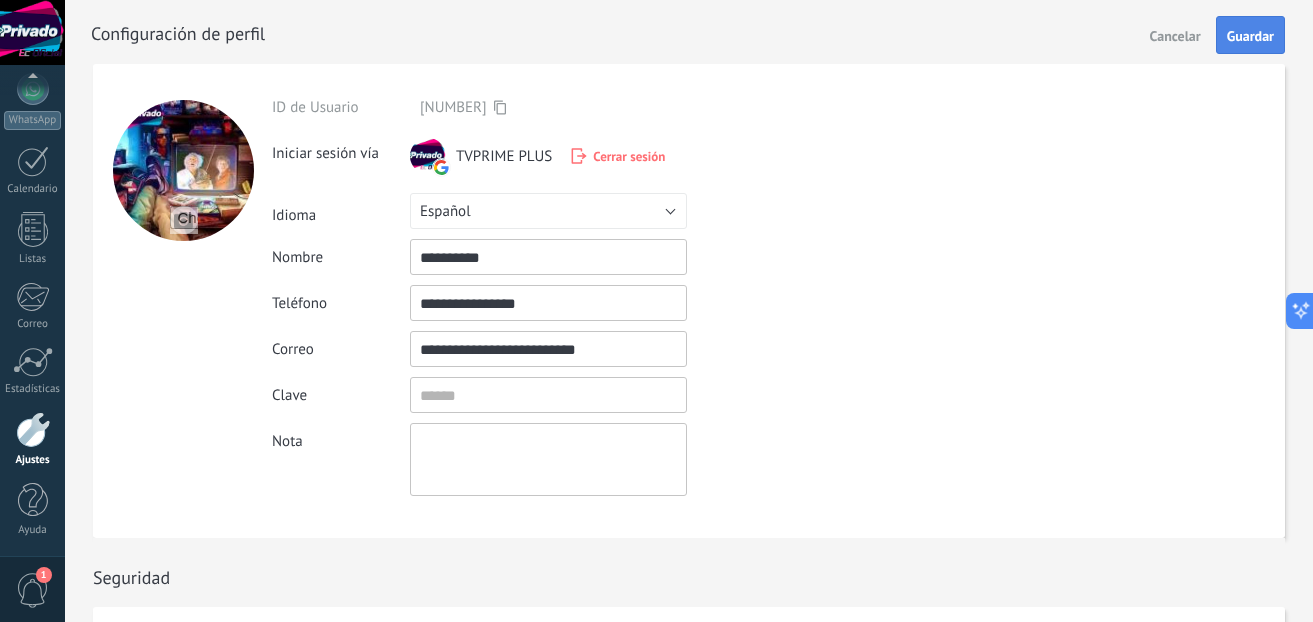 click on "Guardar" at bounding box center [1250, 35] 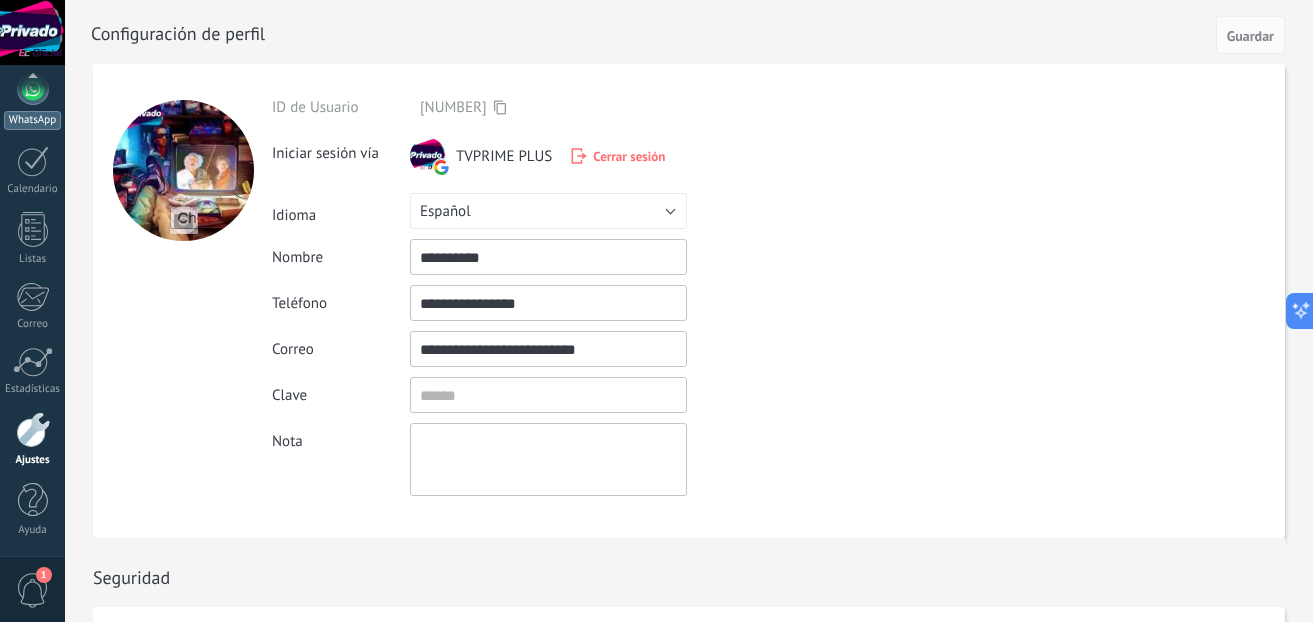 click on "WhatsApp" at bounding box center (32, 120) 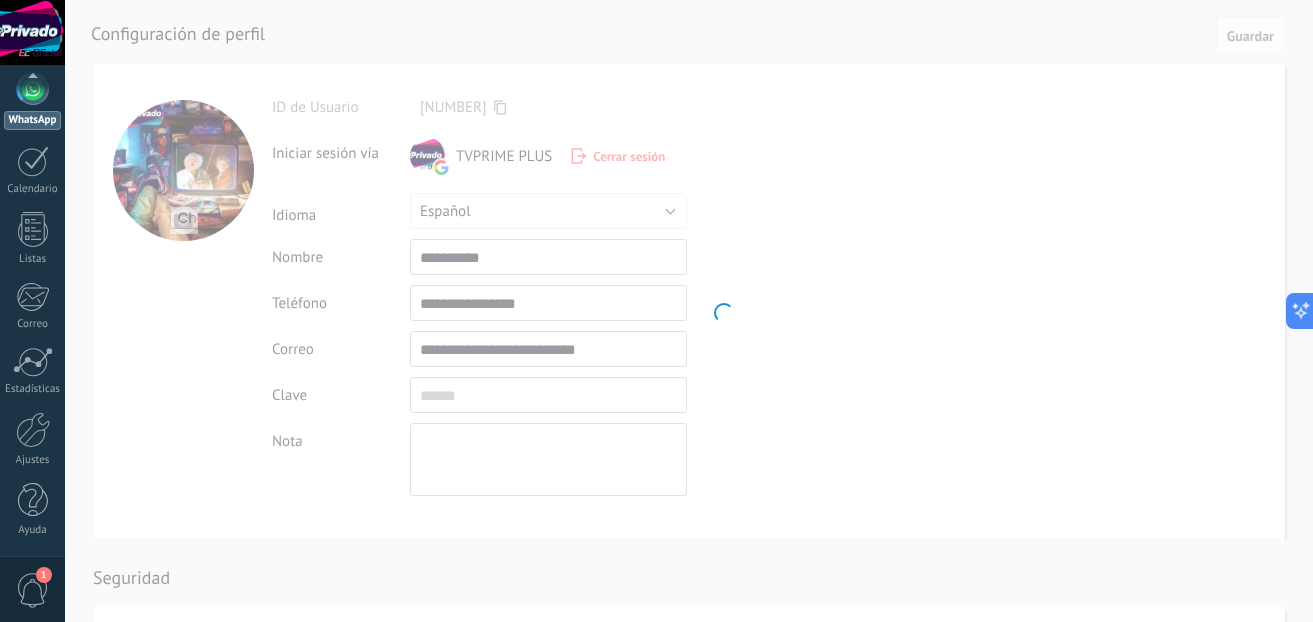 scroll, scrollTop: 0, scrollLeft: 0, axis: both 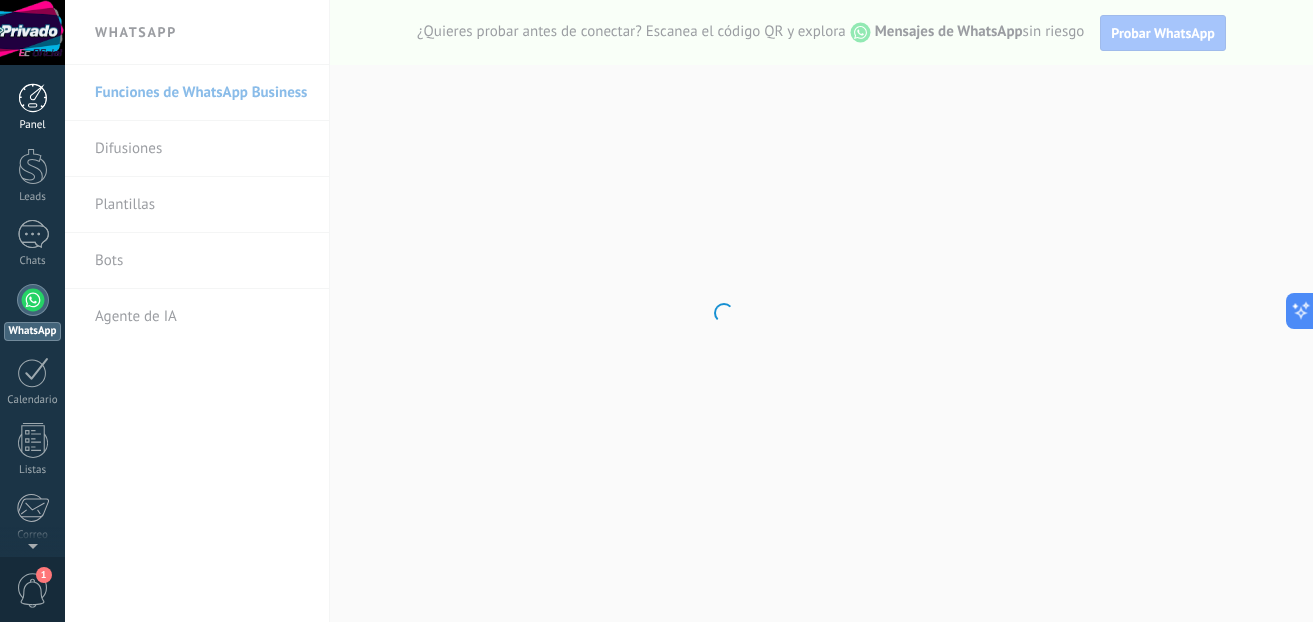 click on "Panel" at bounding box center (32, 107) 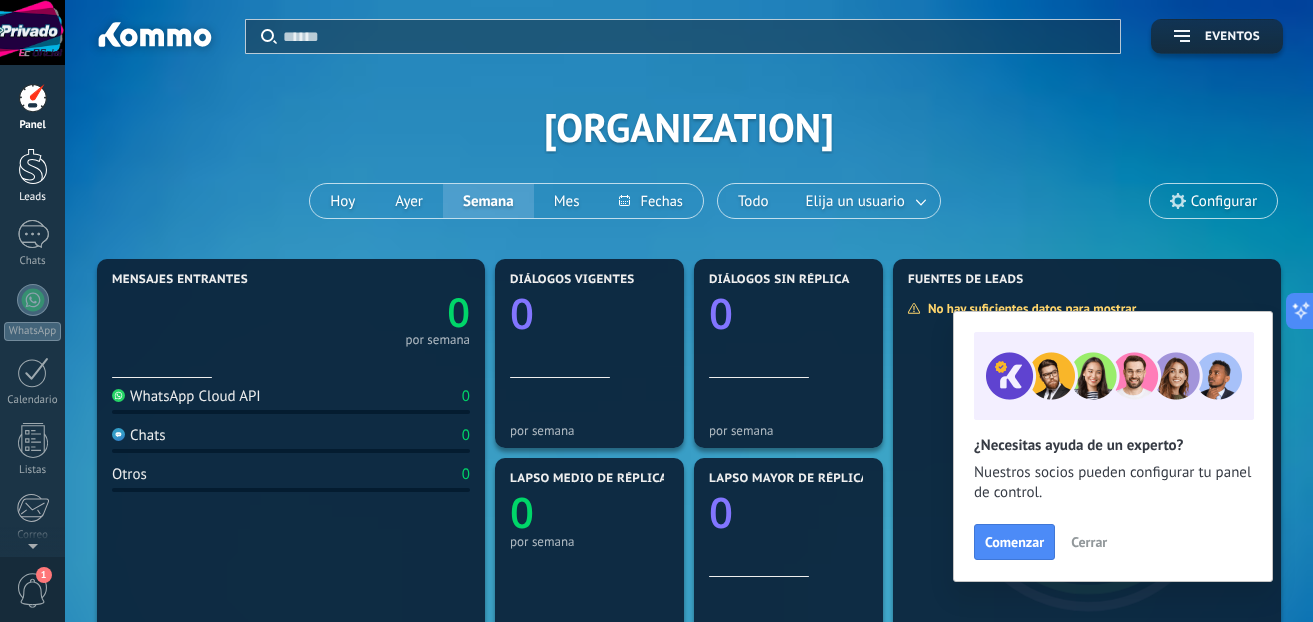 click at bounding box center (33, 166) 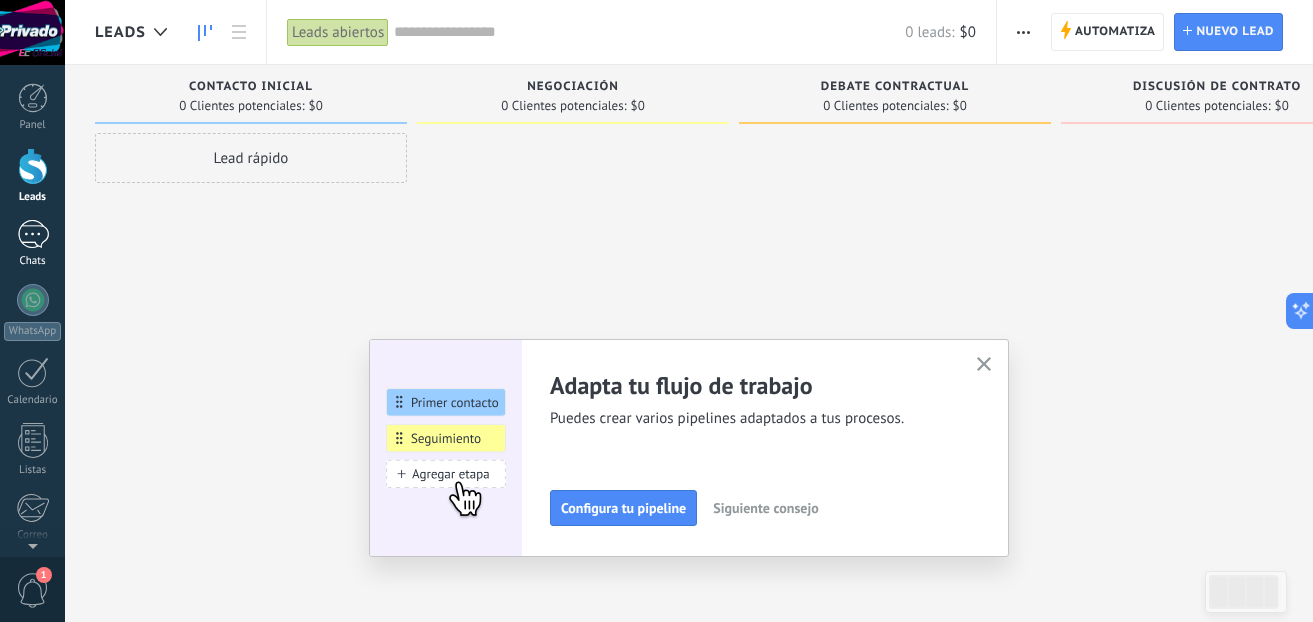 click on "Chats" at bounding box center [32, 244] 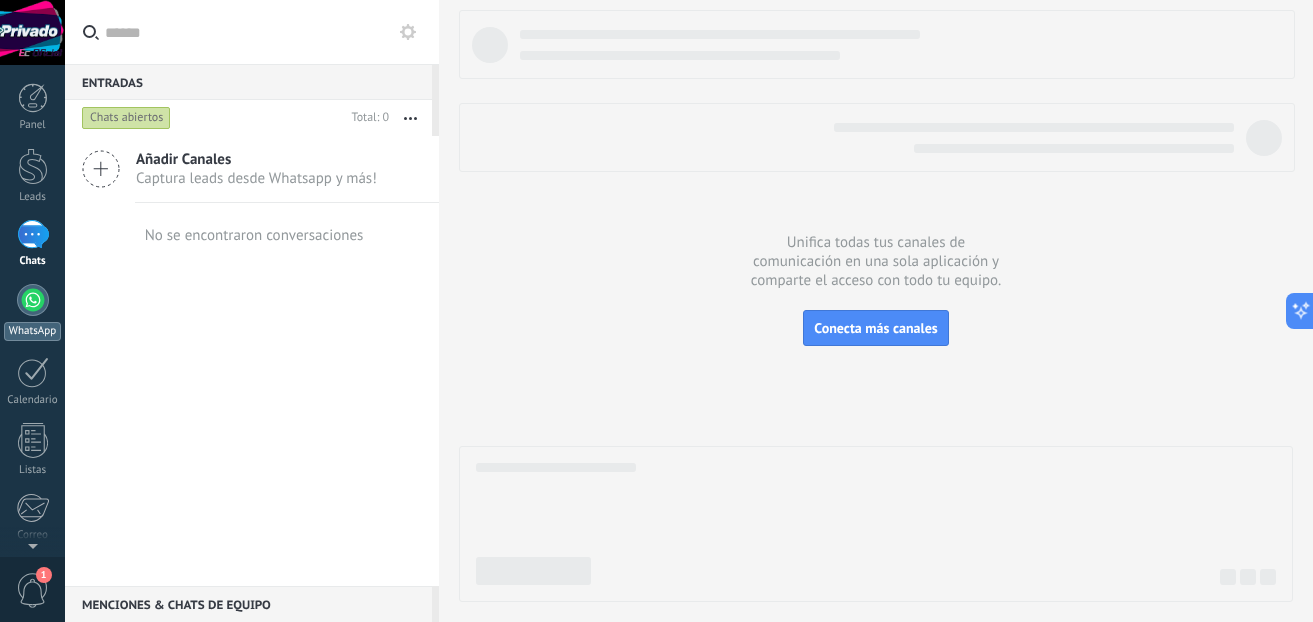 click on "WhatsApp" at bounding box center [32, 312] 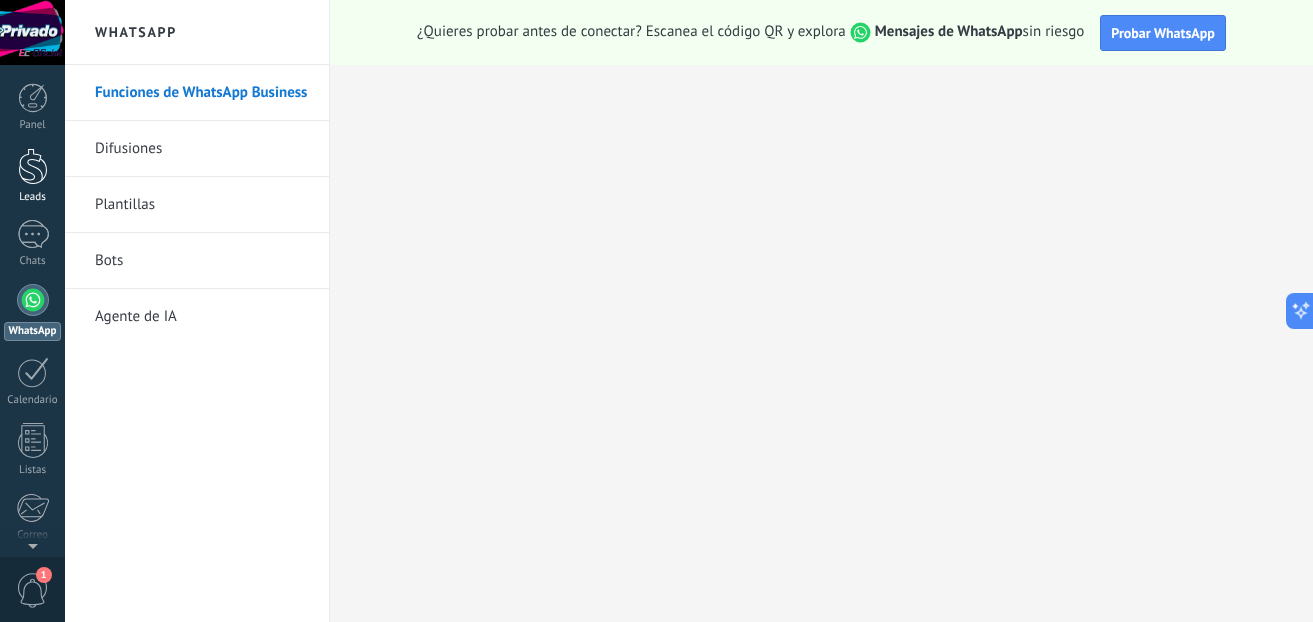 click at bounding box center [33, 166] 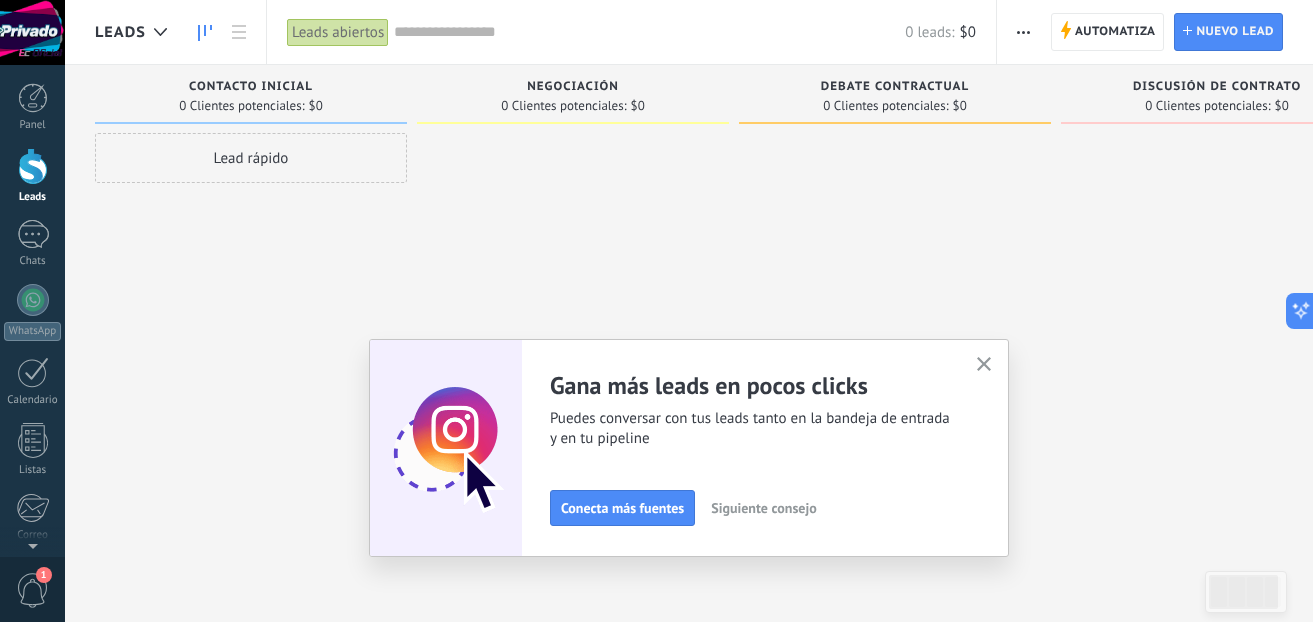click at bounding box center (573, 313) 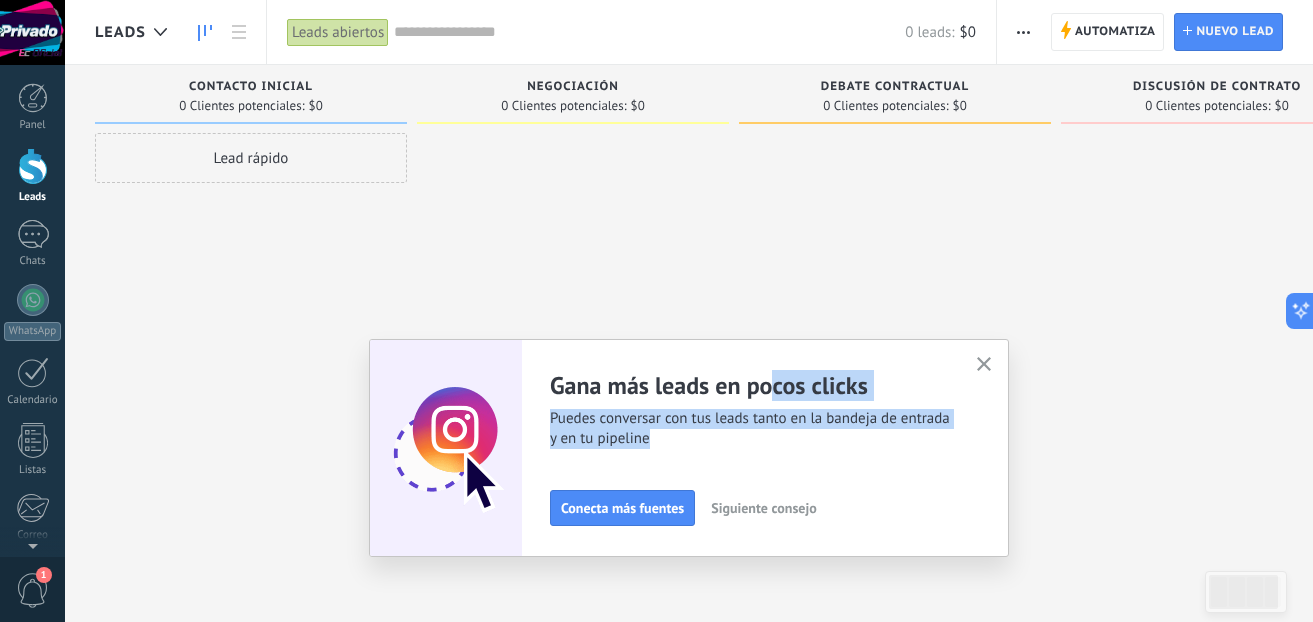 drag, startPoint x: 773, startPoint y: 385, endPoint x: 868, endPoint y: 398, distance: 95.885345 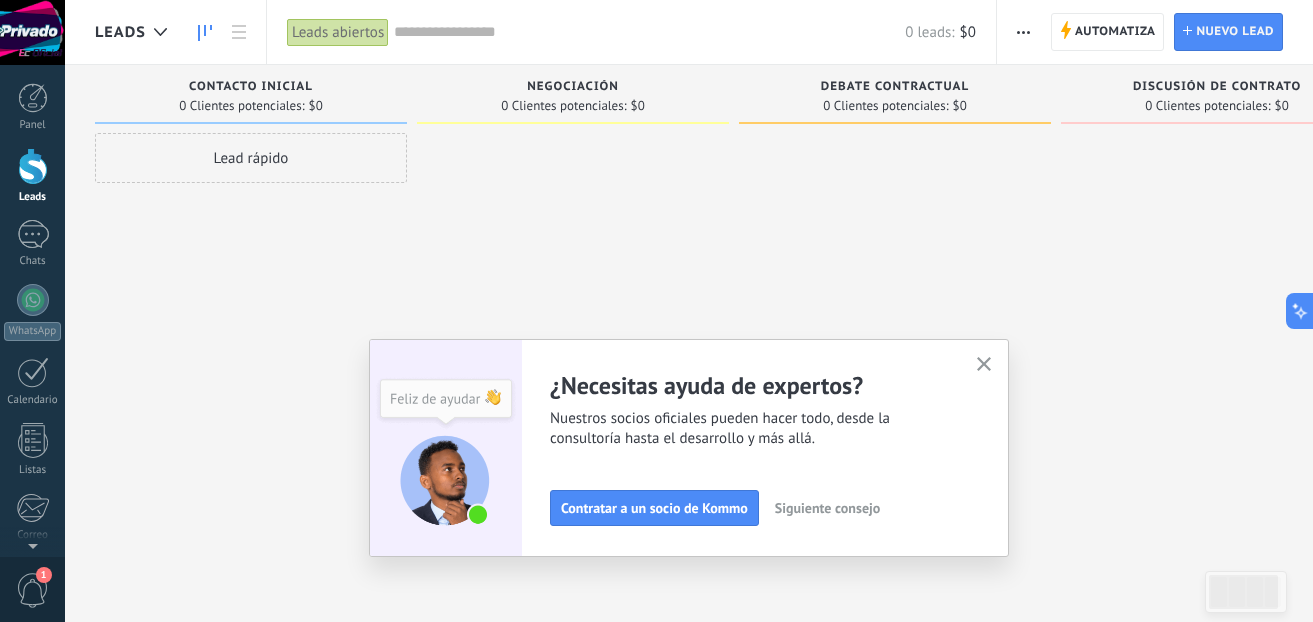 click at bounding box center (1023, 32) 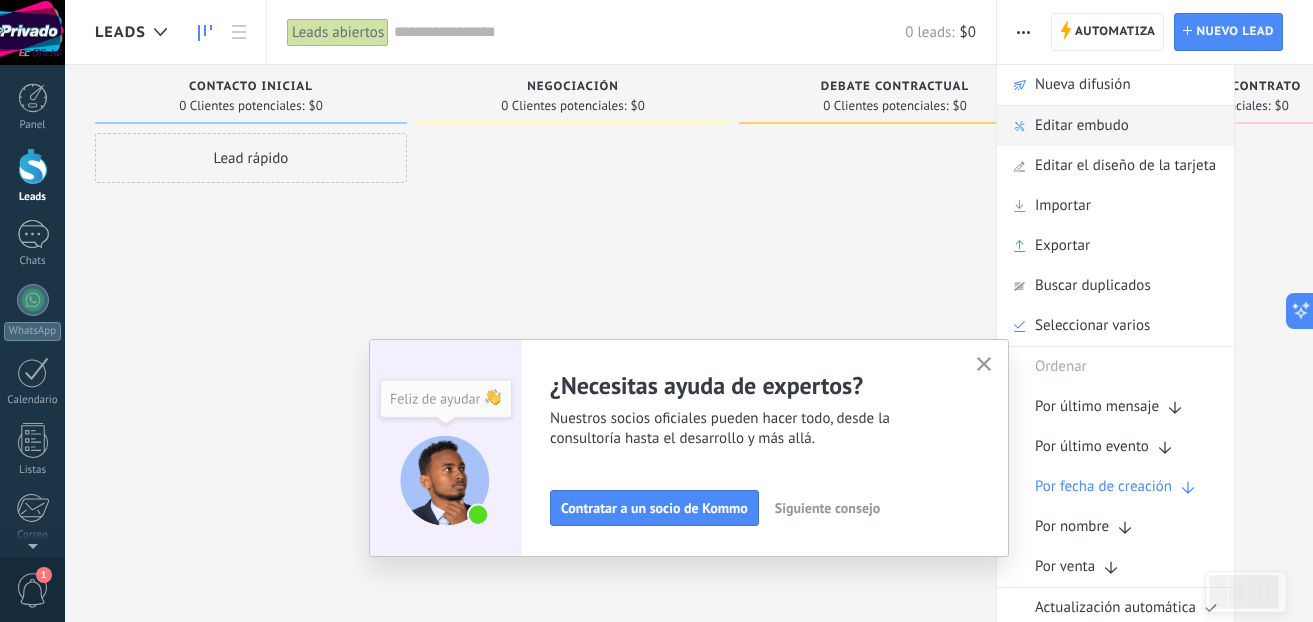 click on "Editar embudo" at bounding box center (1115, 126) 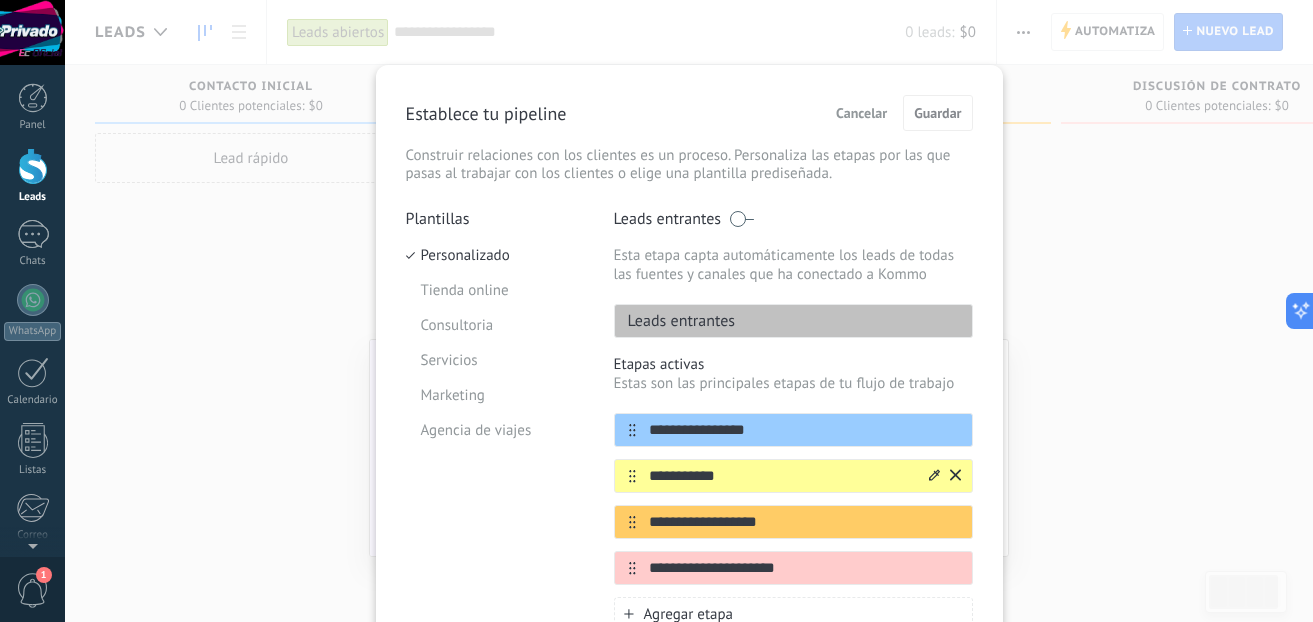 click on "**********" at bounding box center (793, 476) 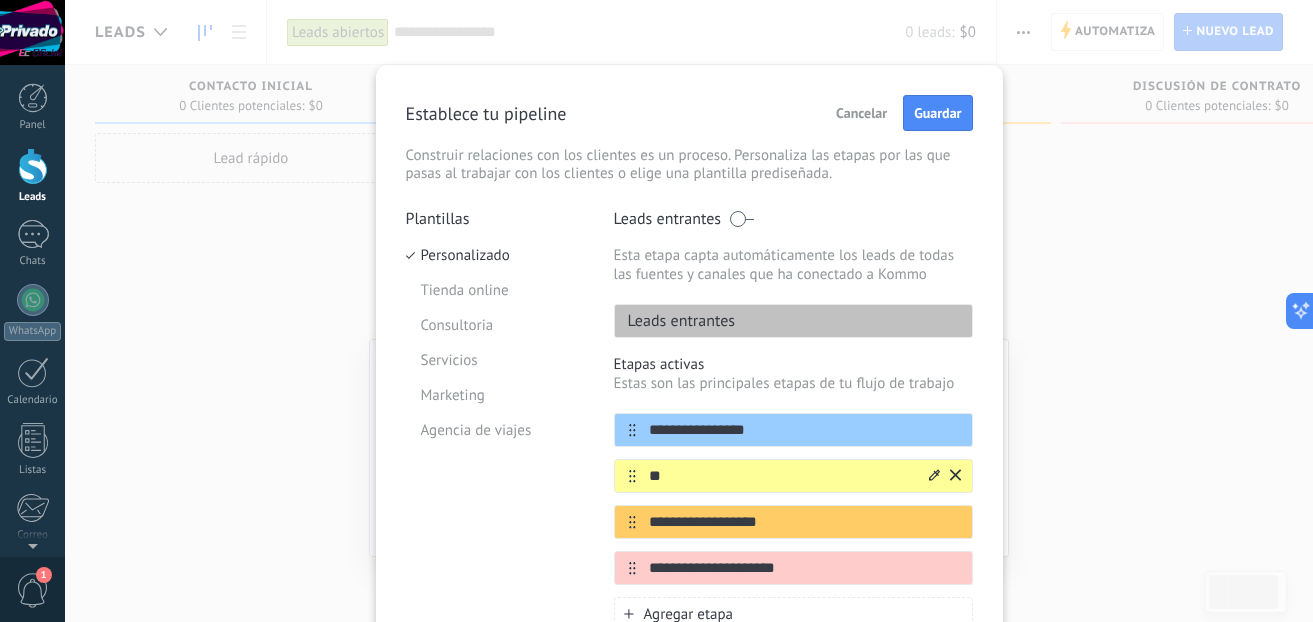 type on "*" 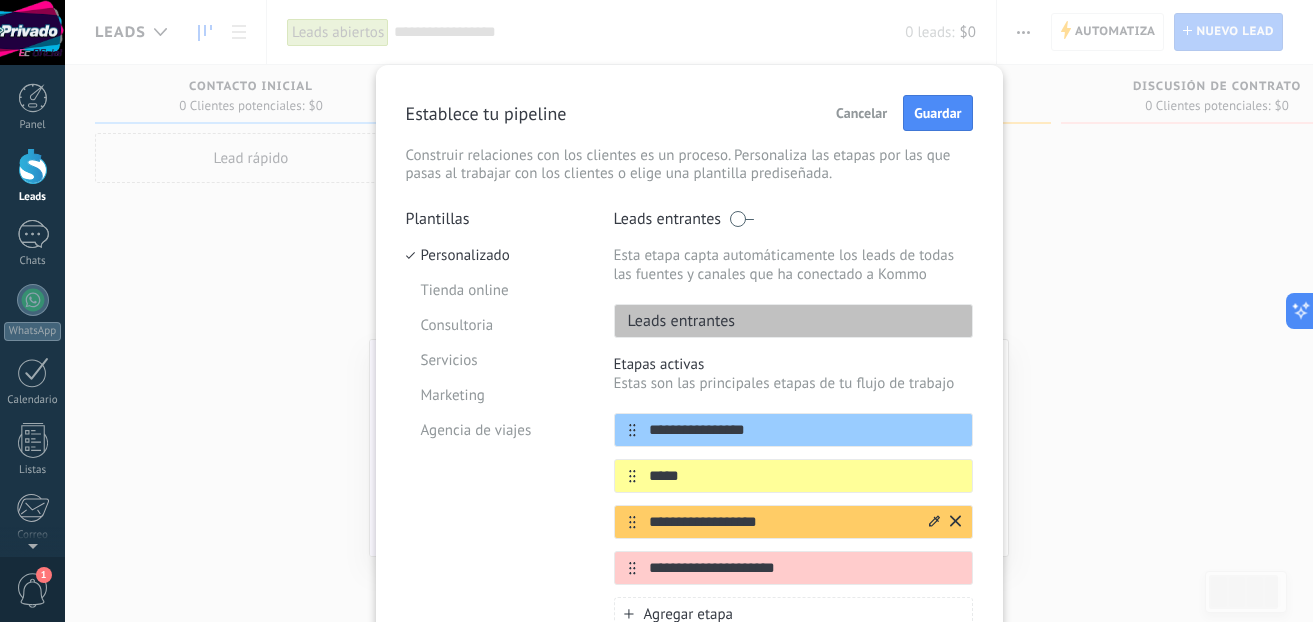 type on "*****" 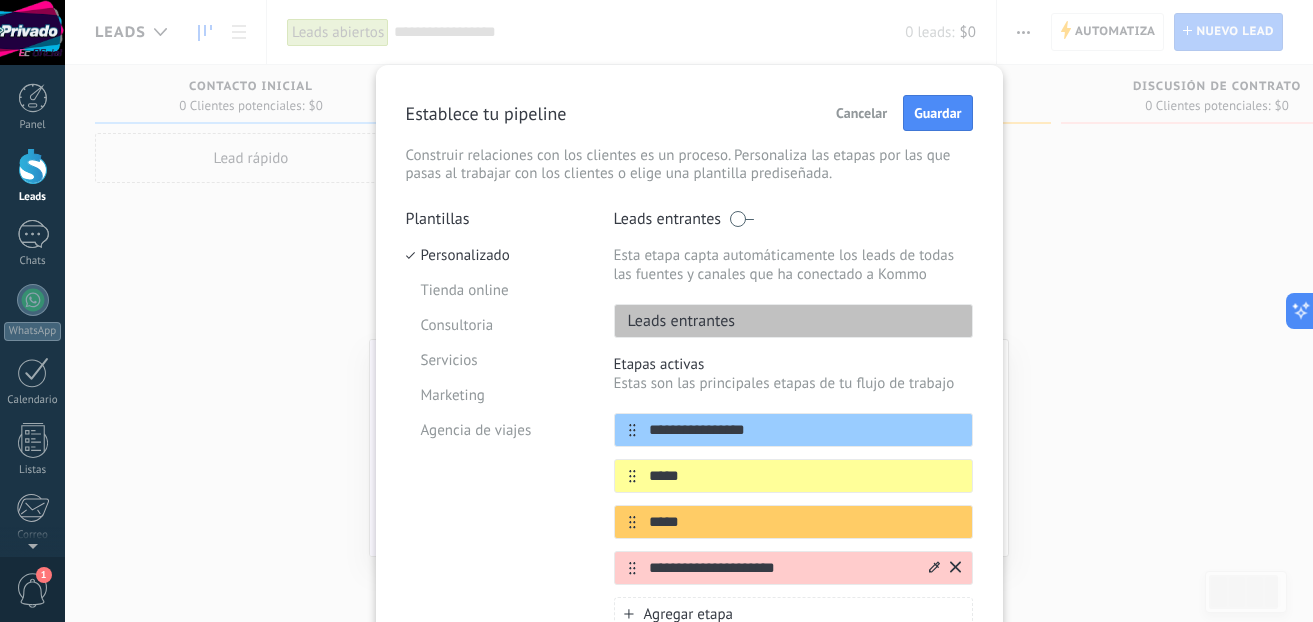 type on "*****" 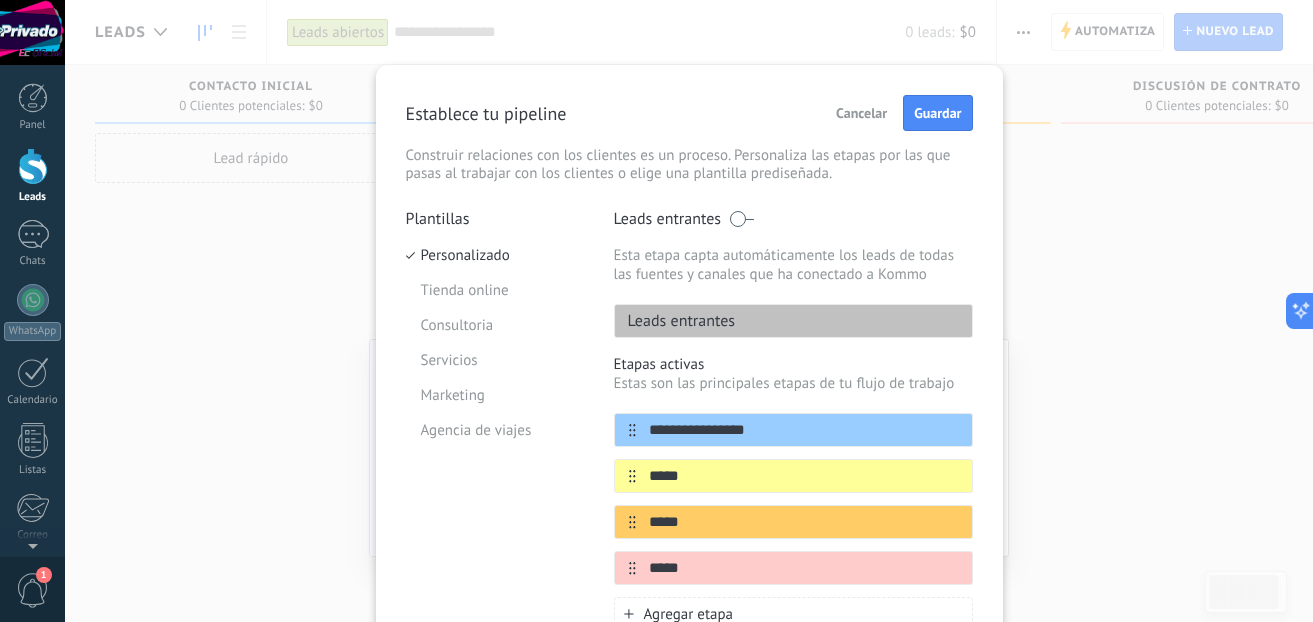 type on "*****" 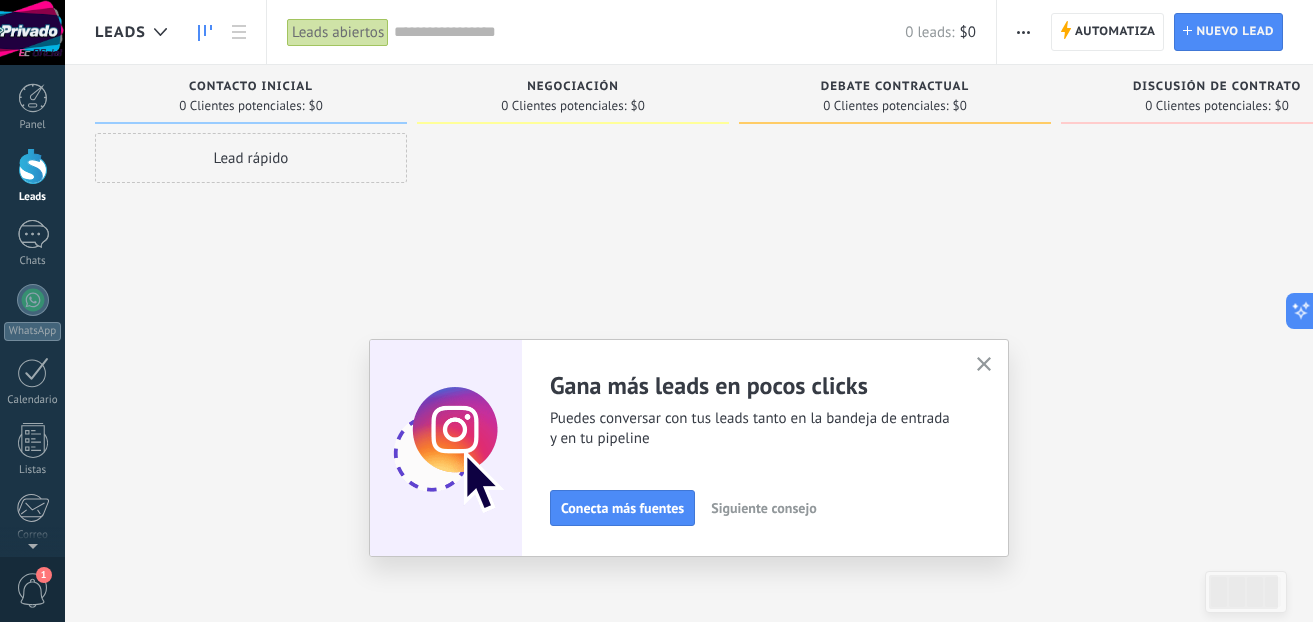 click at bounding box center (1023, 32) 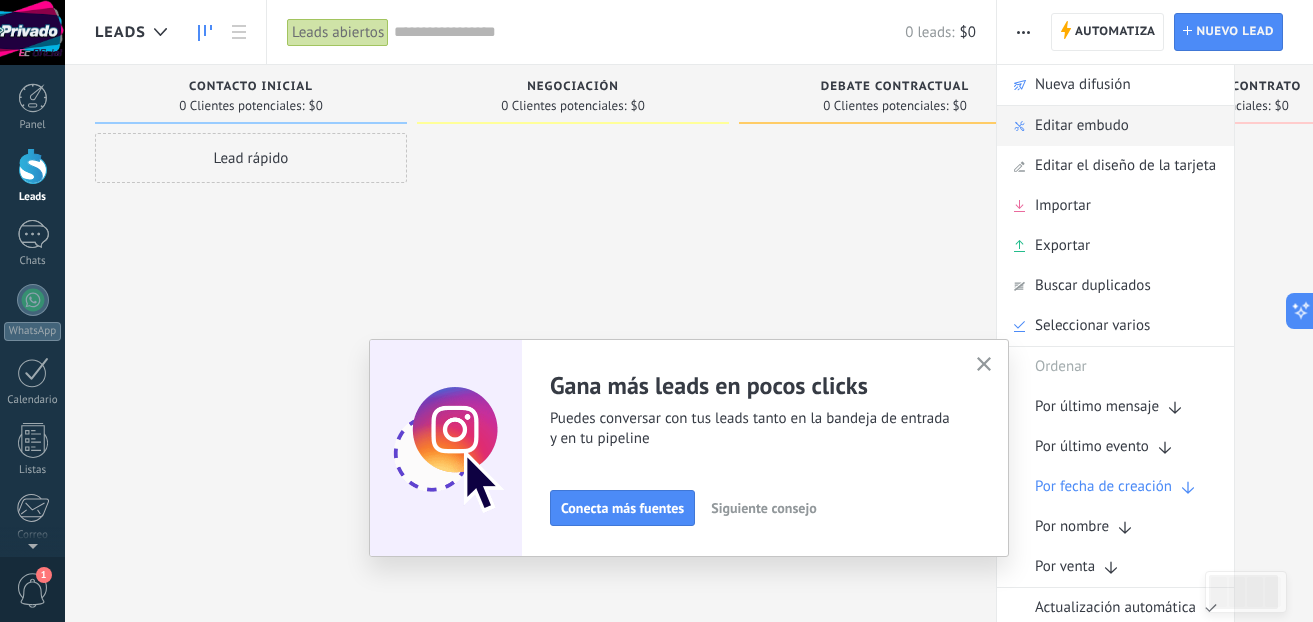 click on "Editar embudo" at bounding box center [1115, 126] 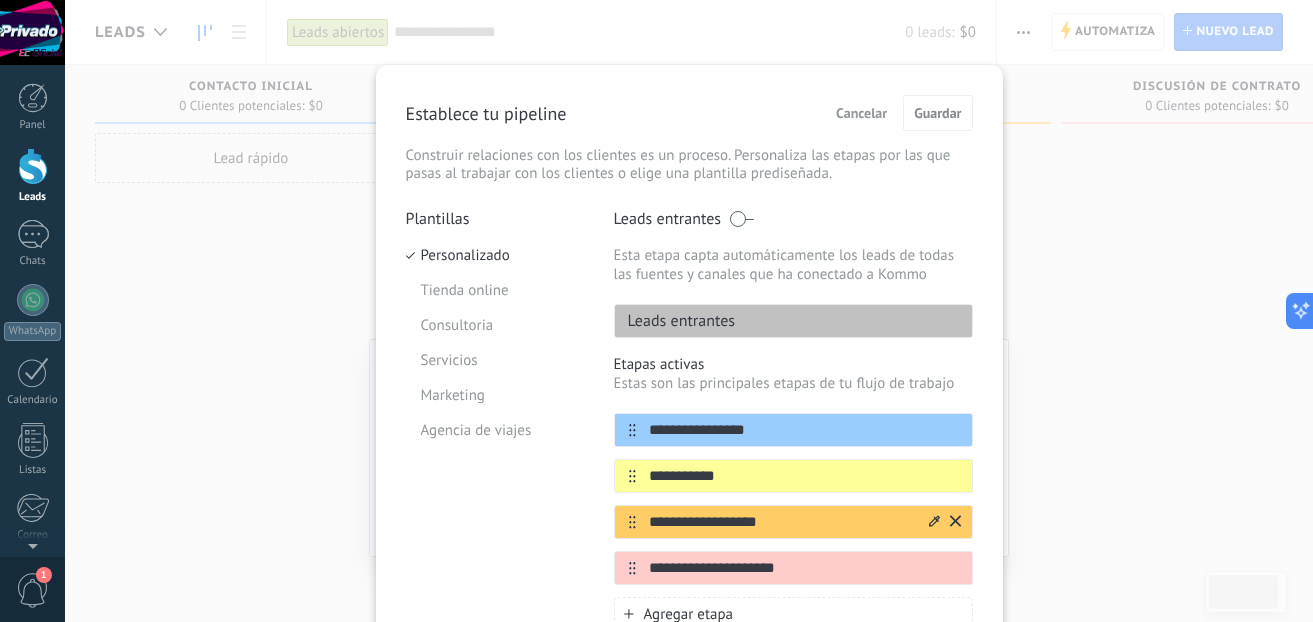 drag, startPoint x: 800, startPoint y: 531, endPoint x: 599, endPoint y: 522, distance: 201.20139 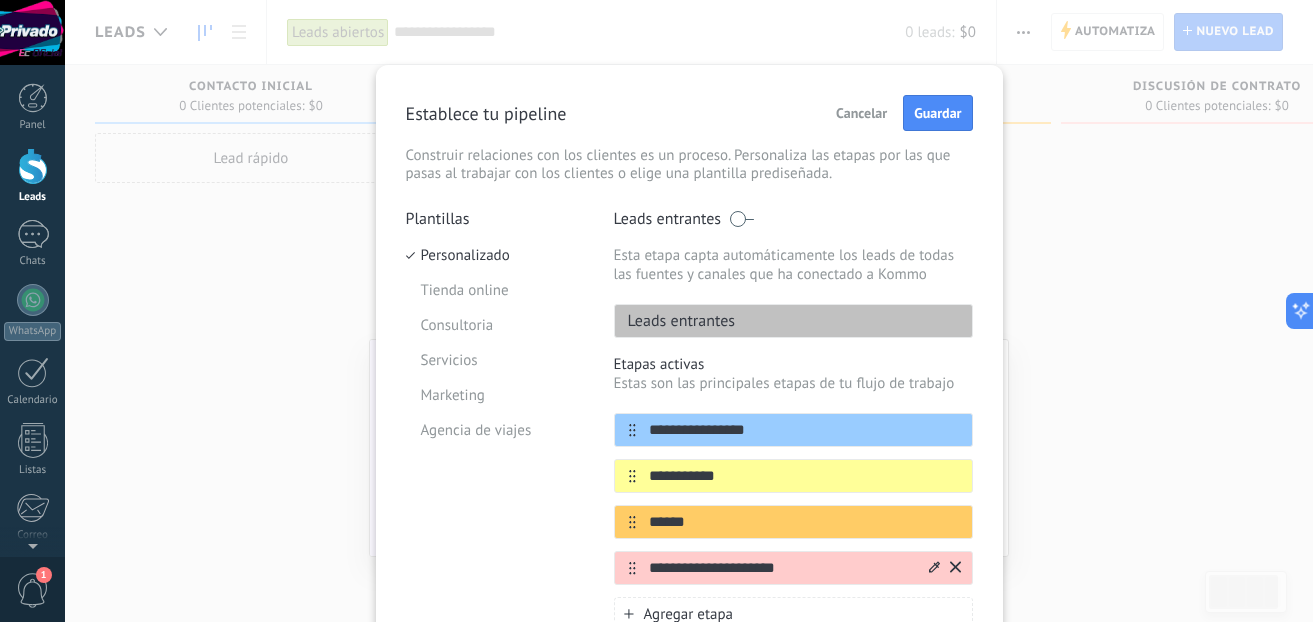 type on "******" 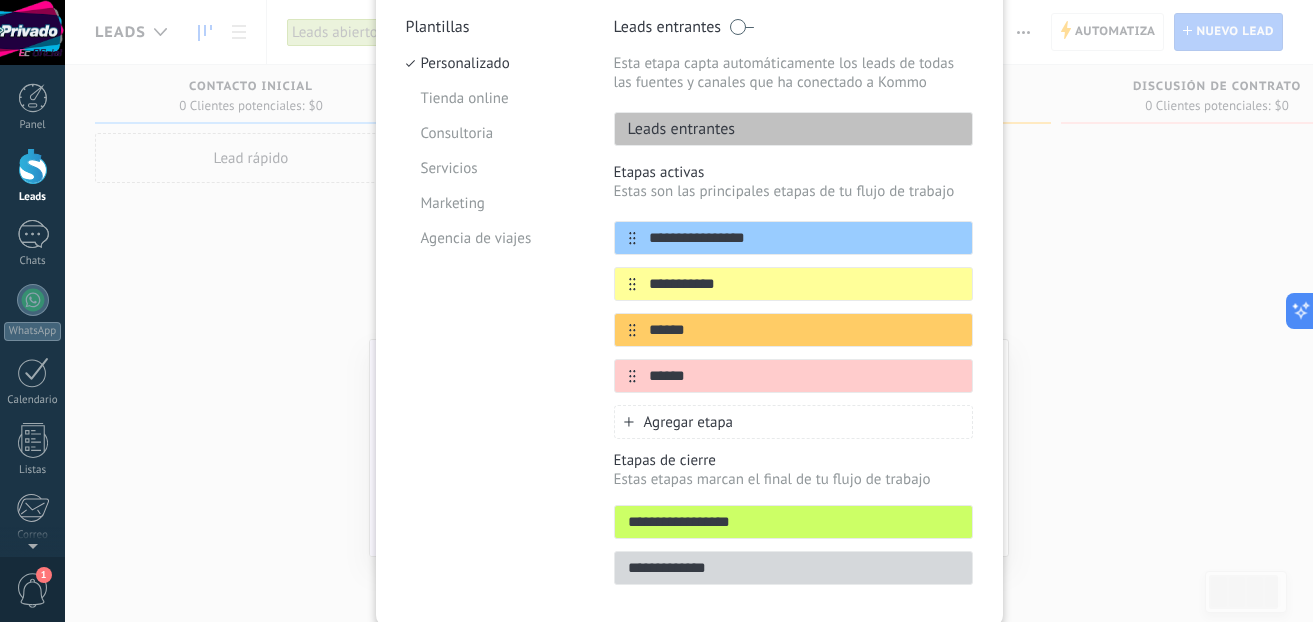 scroll, scrollTop: 202, scrollLeft: 0, axis: vertical 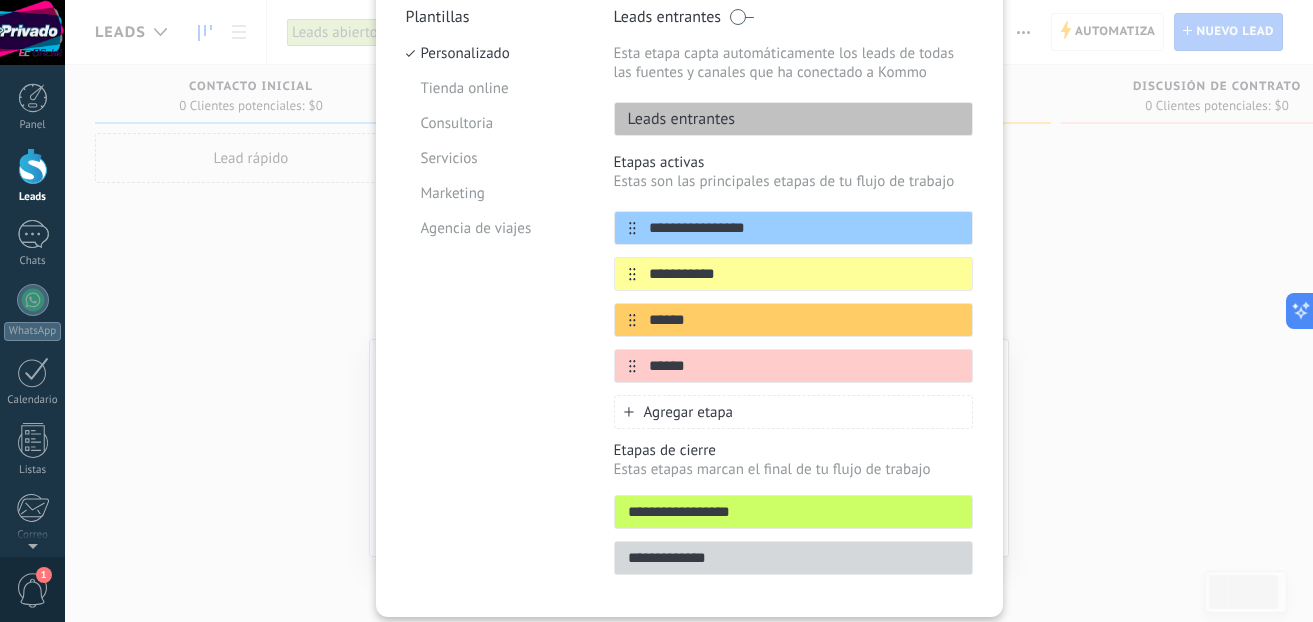 drag, startPoint x: 818, startPoint y: 373, endPoint x: 758, endPoint y: 397, distance: 64.62198 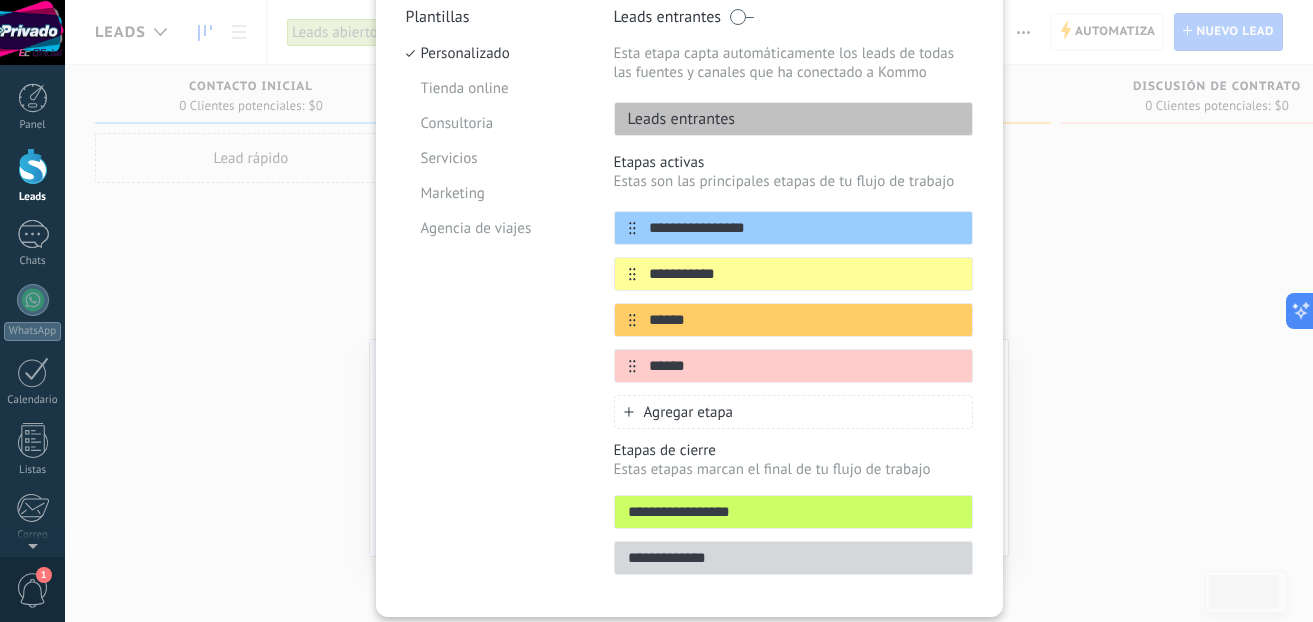 click on "******" at bounding box center [804, 366] 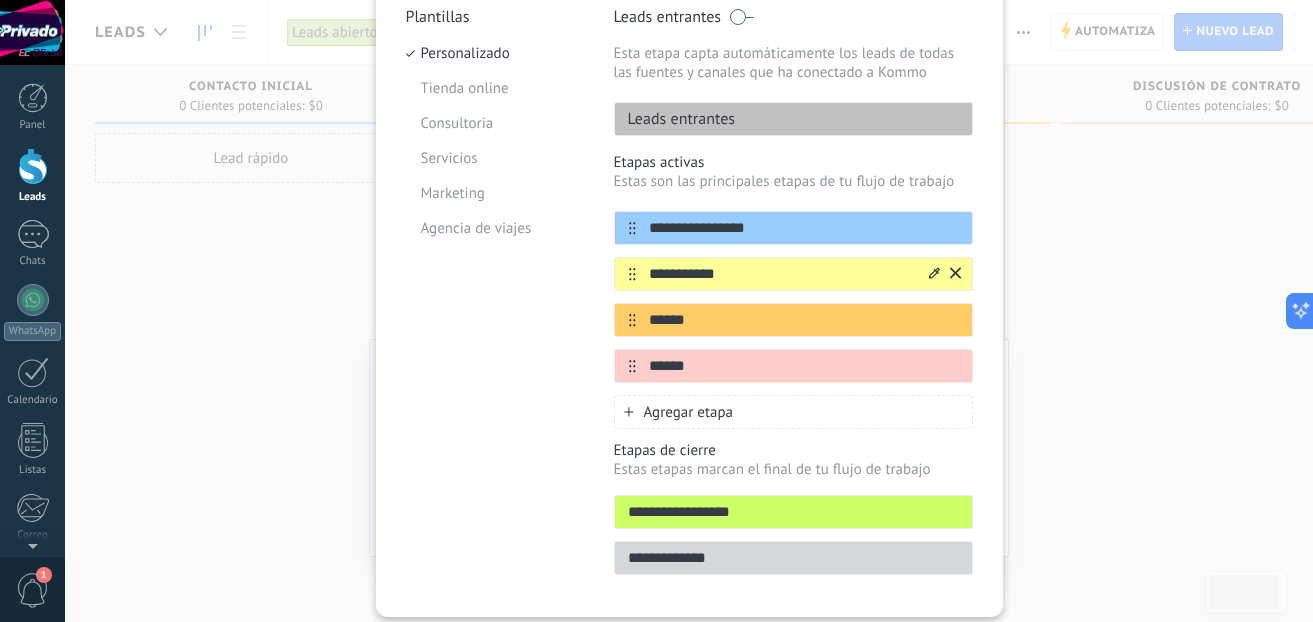 type on "******" 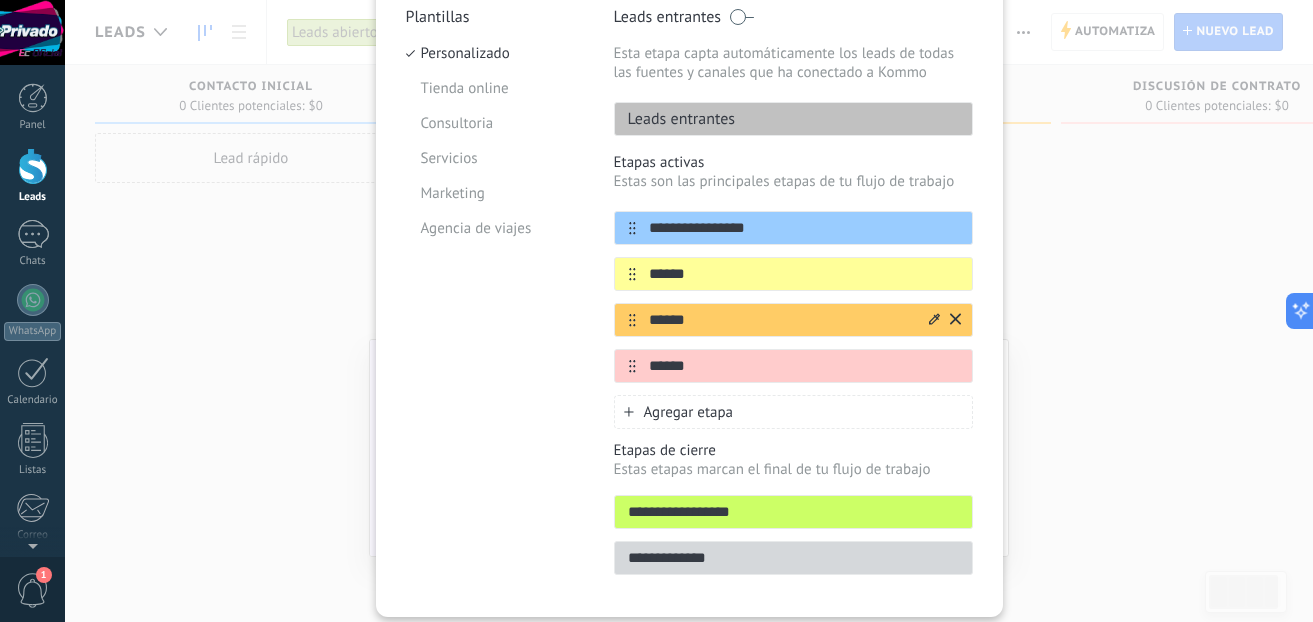 type on "*****" 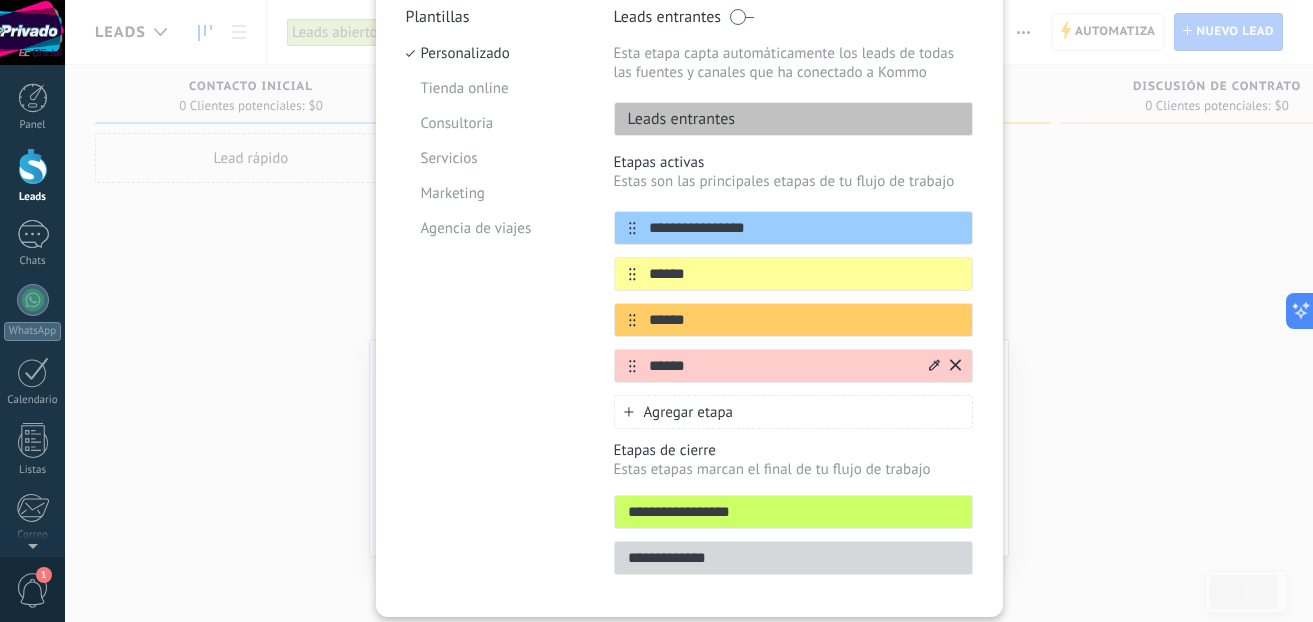 type on "******" 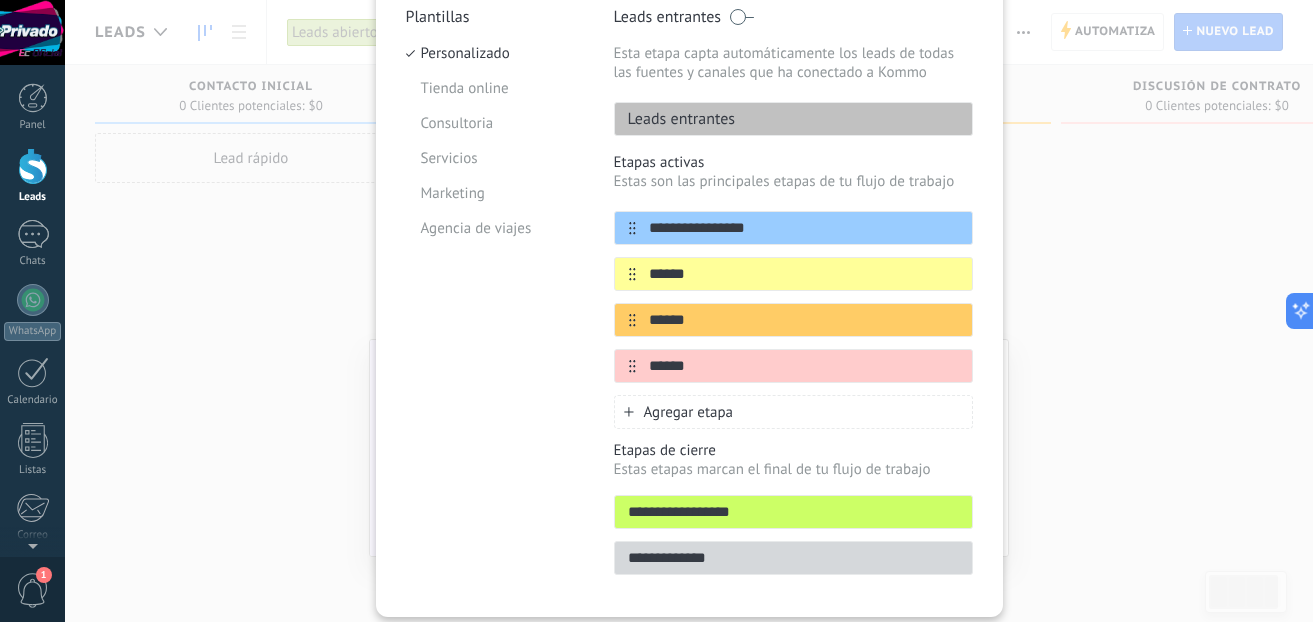 type on "******" 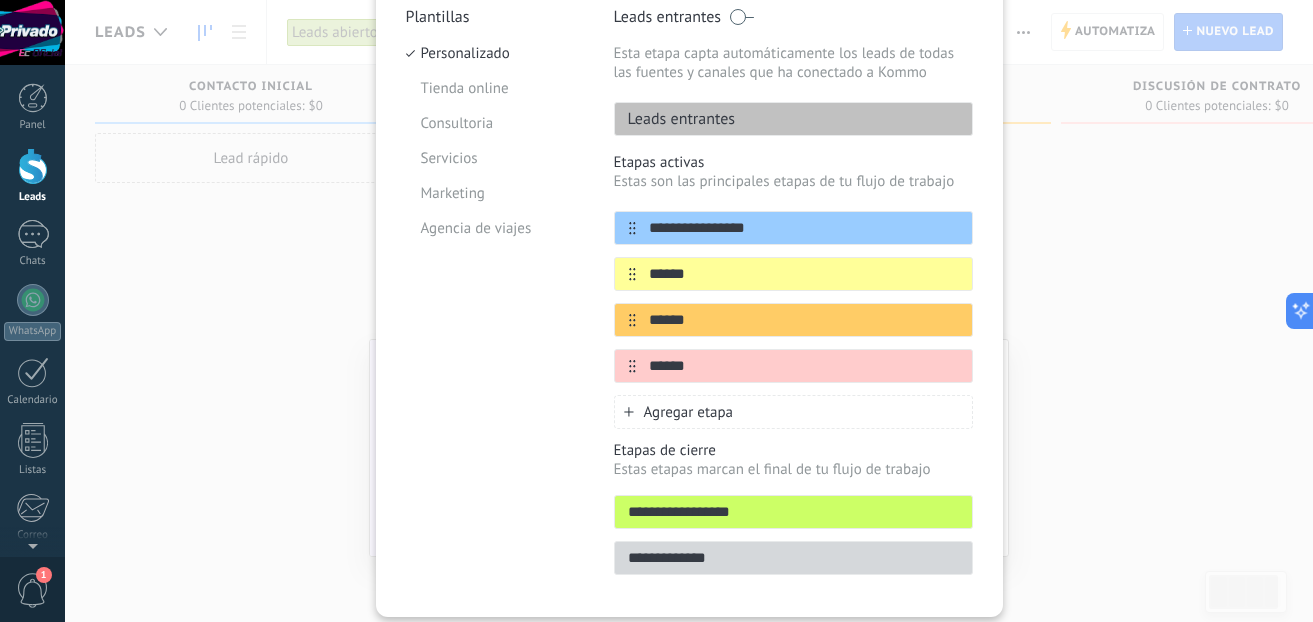 click on "Agregar etapa" at bounding box center (793, 412) 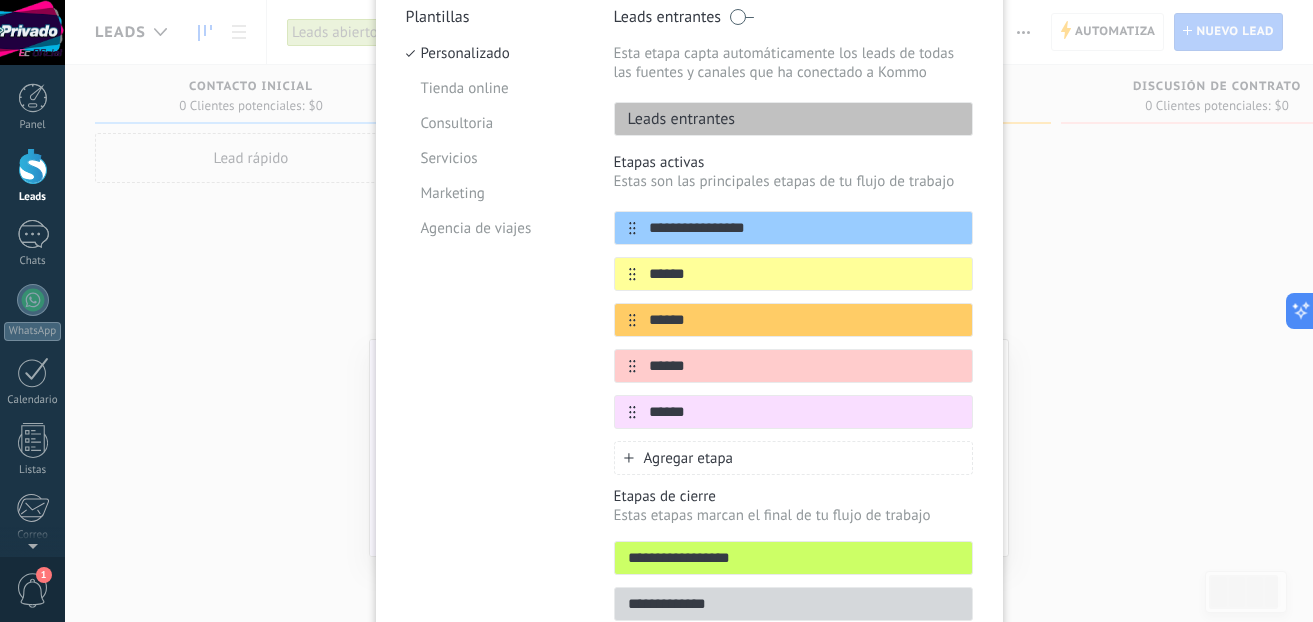 type on "******" 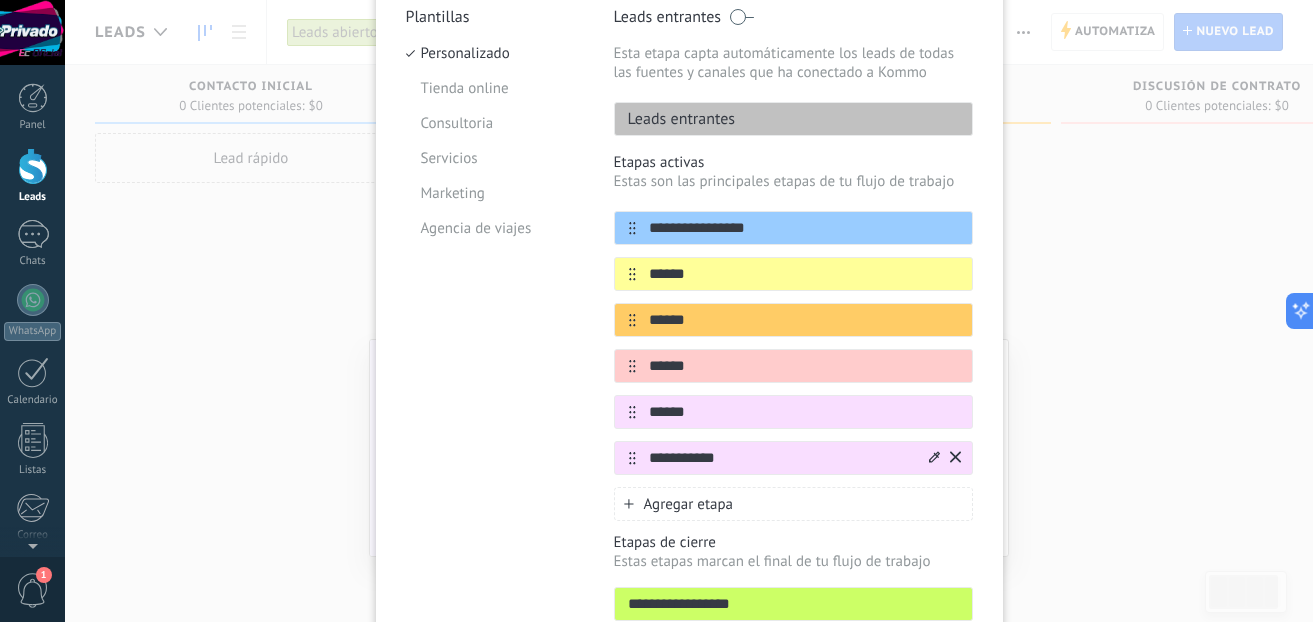 type on "**********" 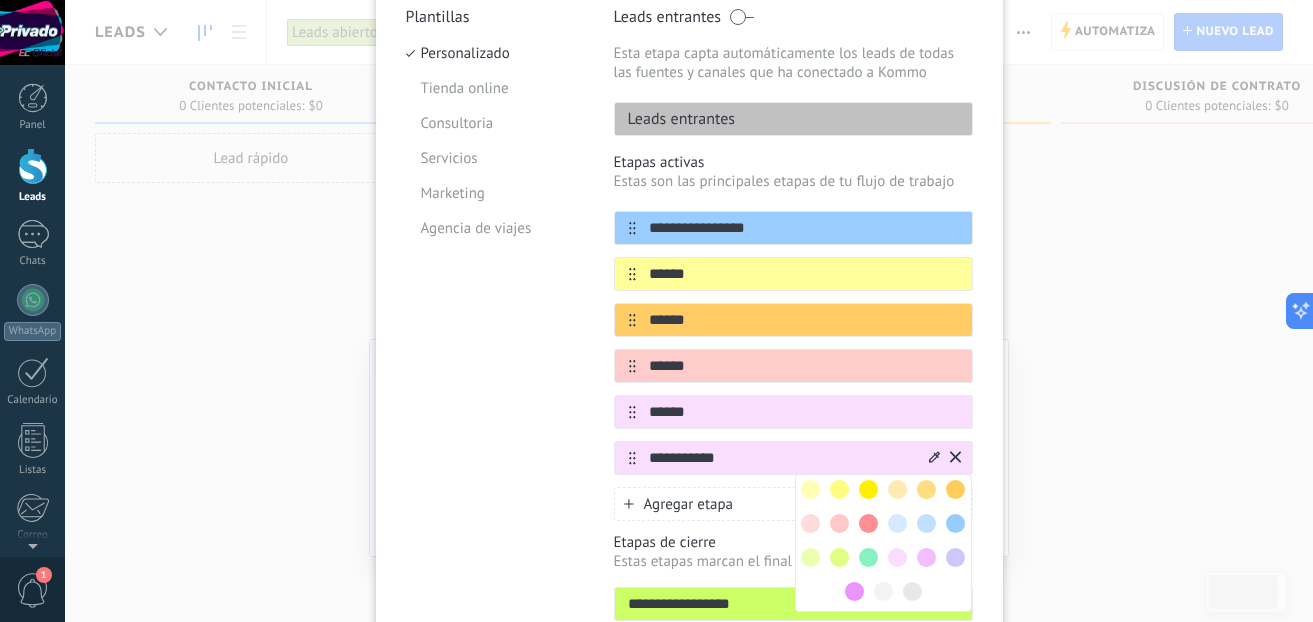 click at bounding box center [868, 557] 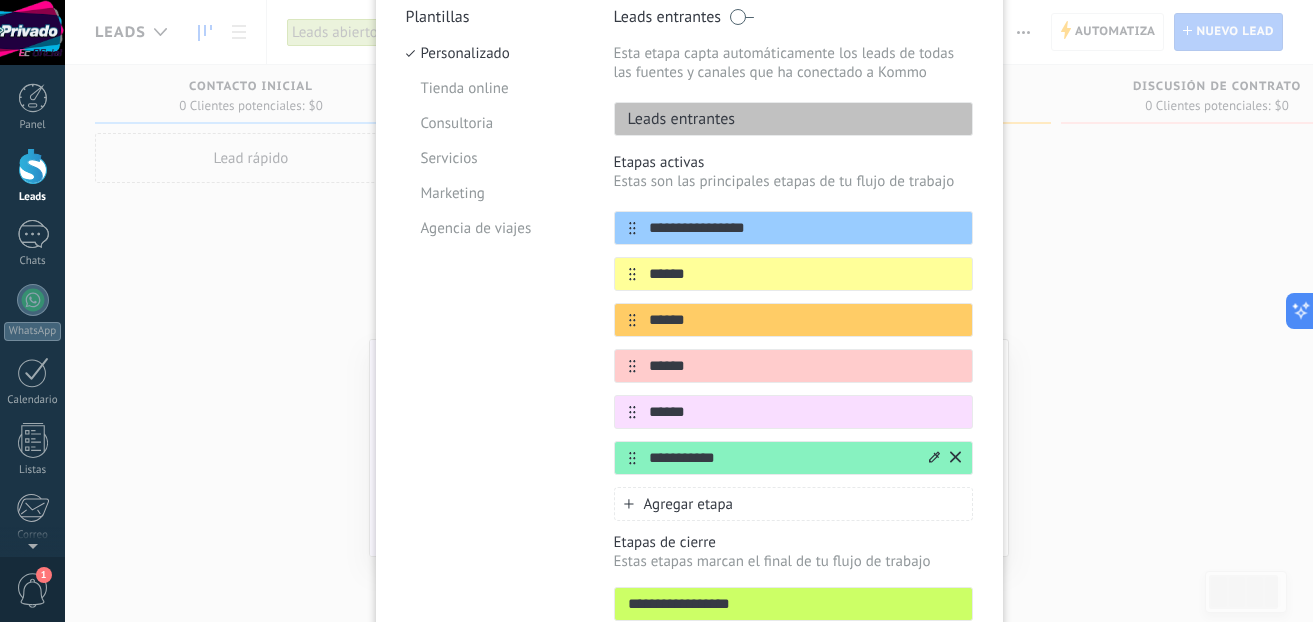 click on "Etapas de cierre" at bounding box center (793, 542) 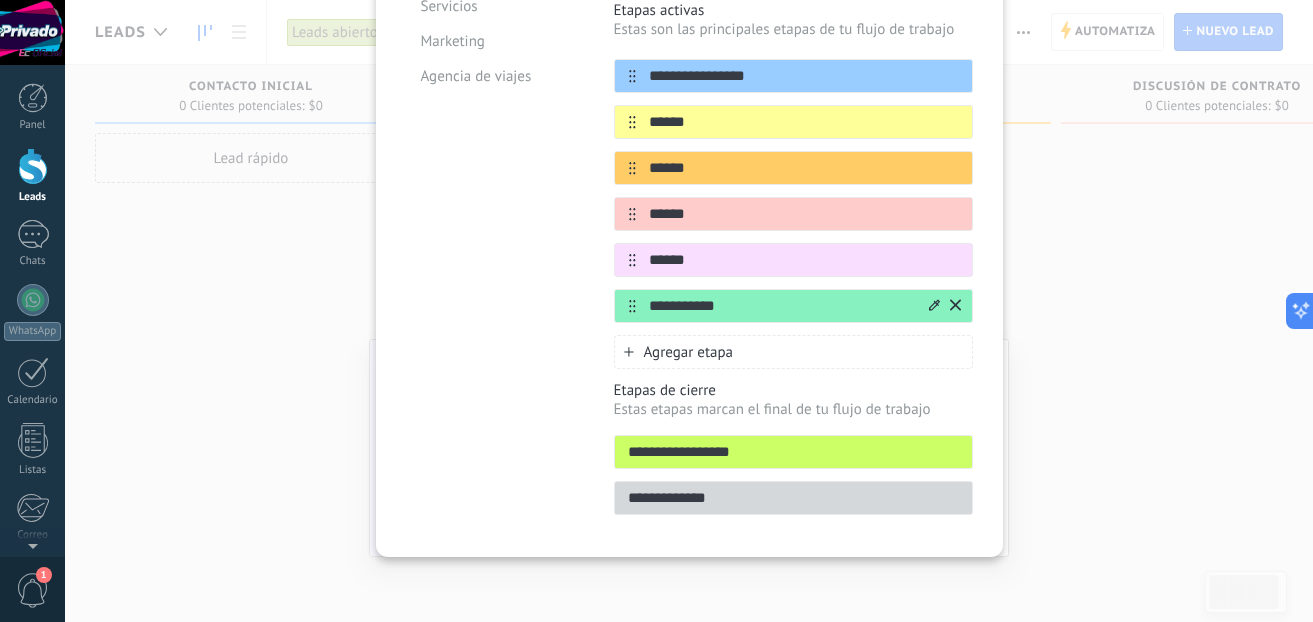 scroll, scrollTop: 366, scrollLeft: 0, axis: vertical 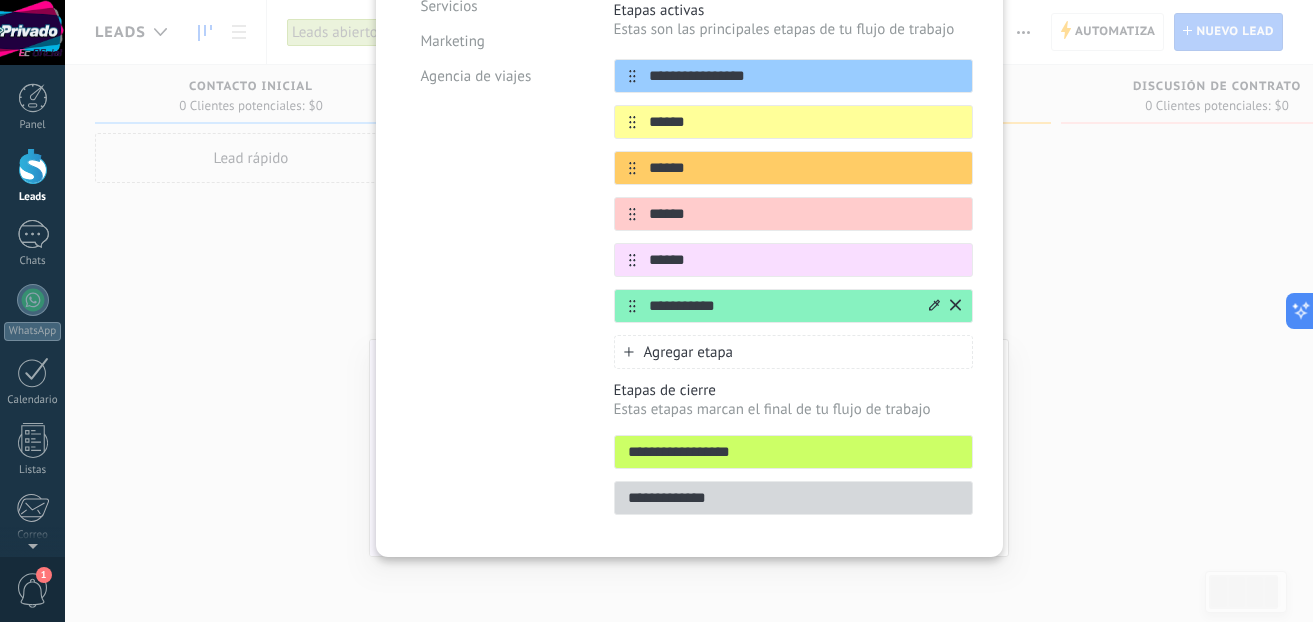 click on "**********" at bounding box center [793, 452] 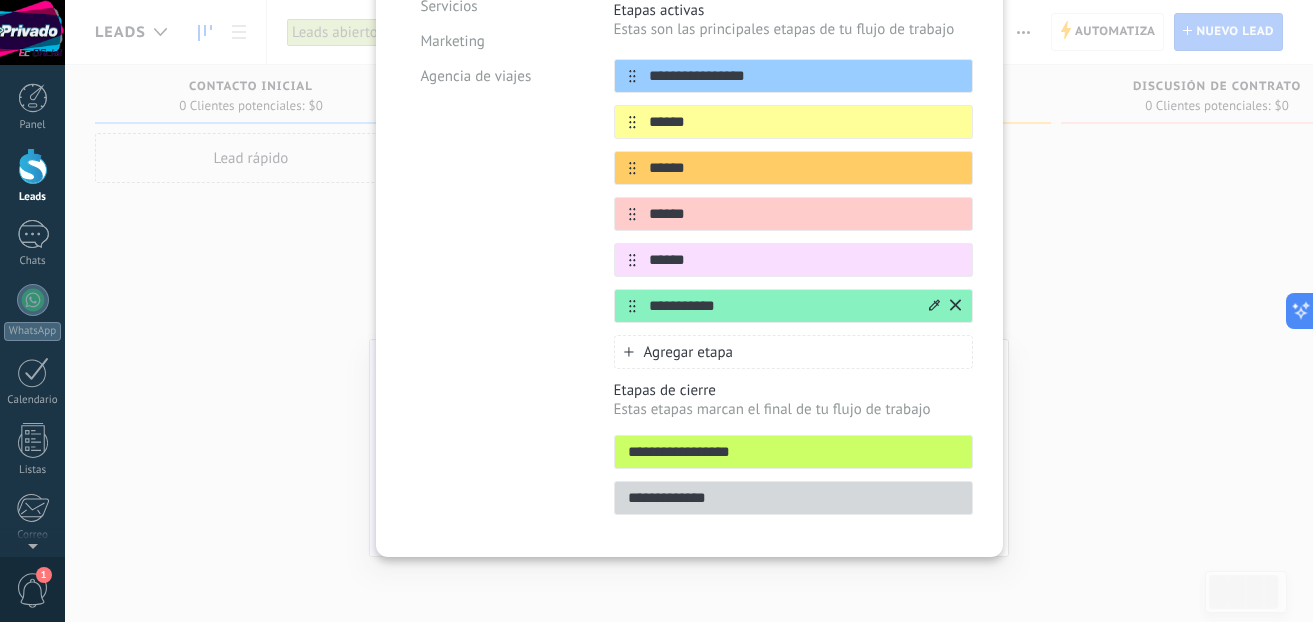 drag, startPoint x: 758, startPoint y: 452, endPoint x: 647, endPoint y: 438, distance: 111.8794 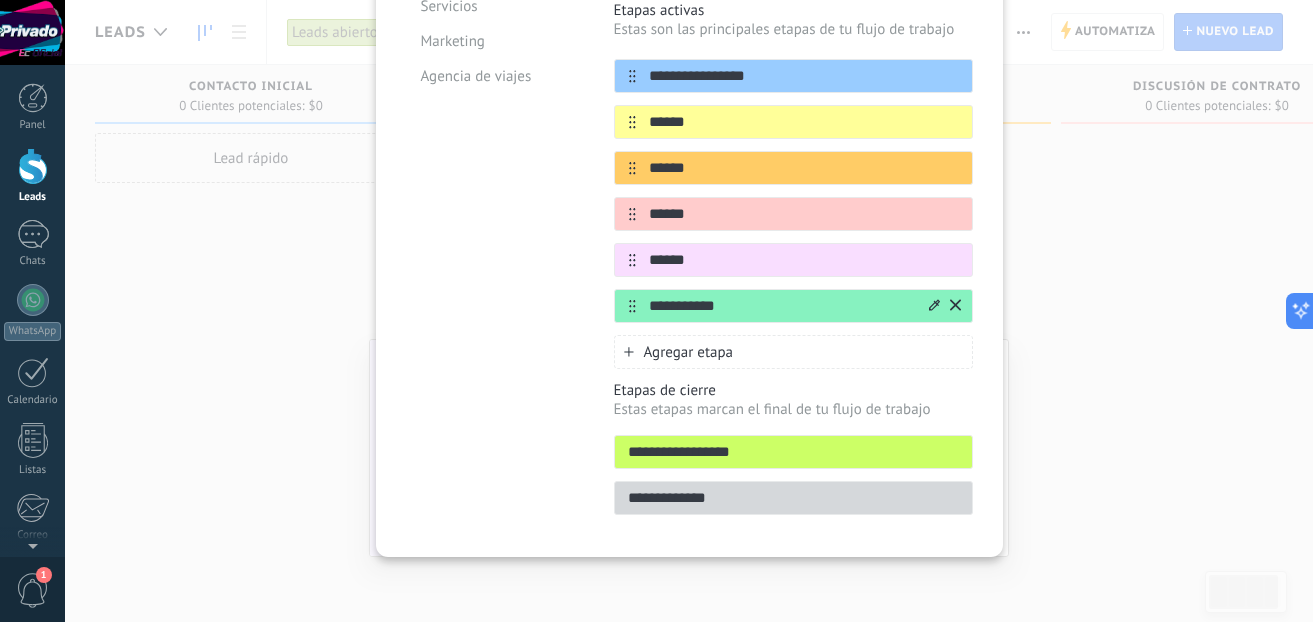 click on "**********" at bounding box center (793, 452) 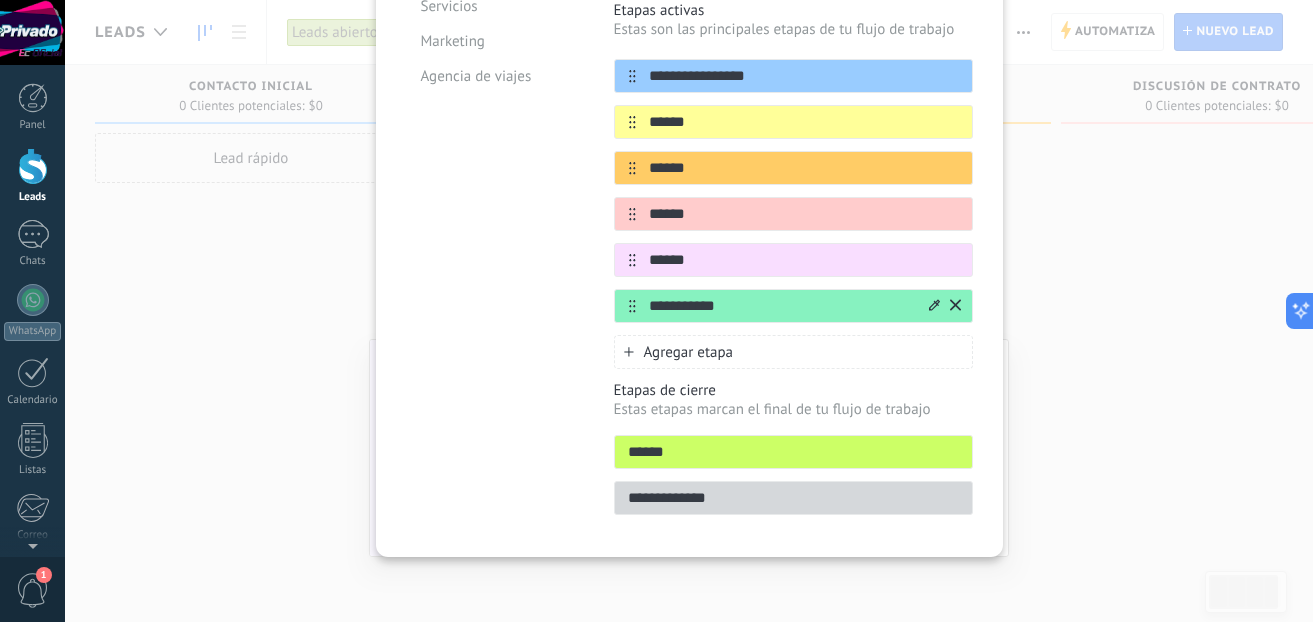 type on "******" 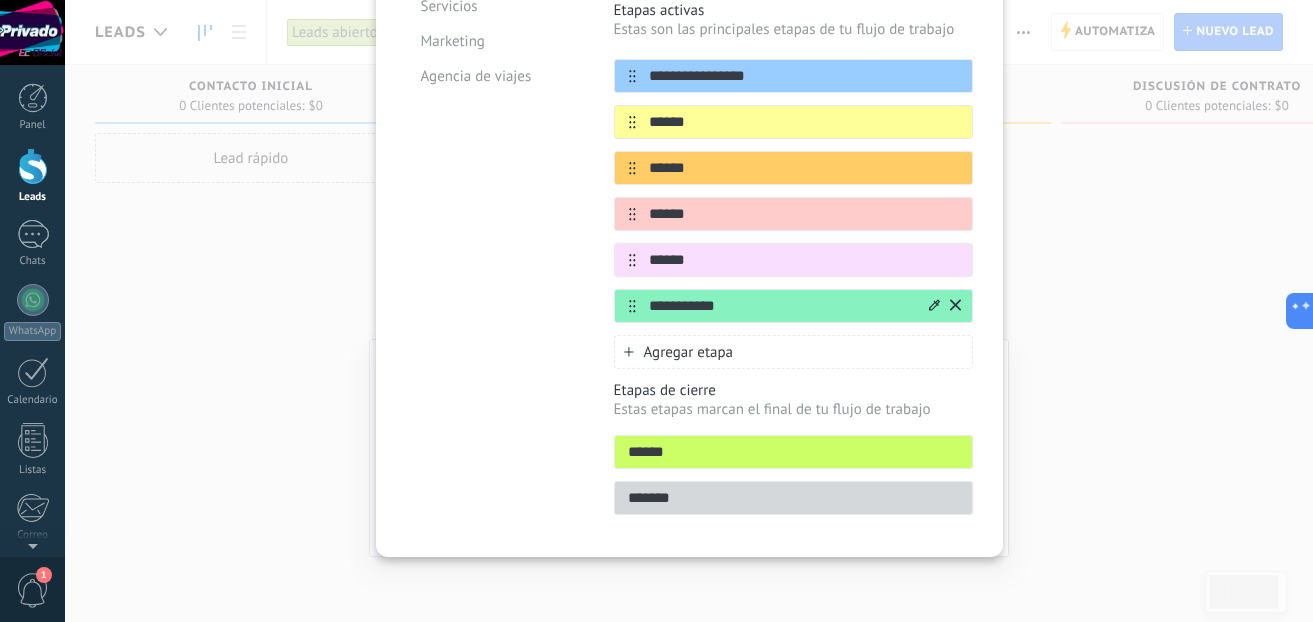 type on "*******" 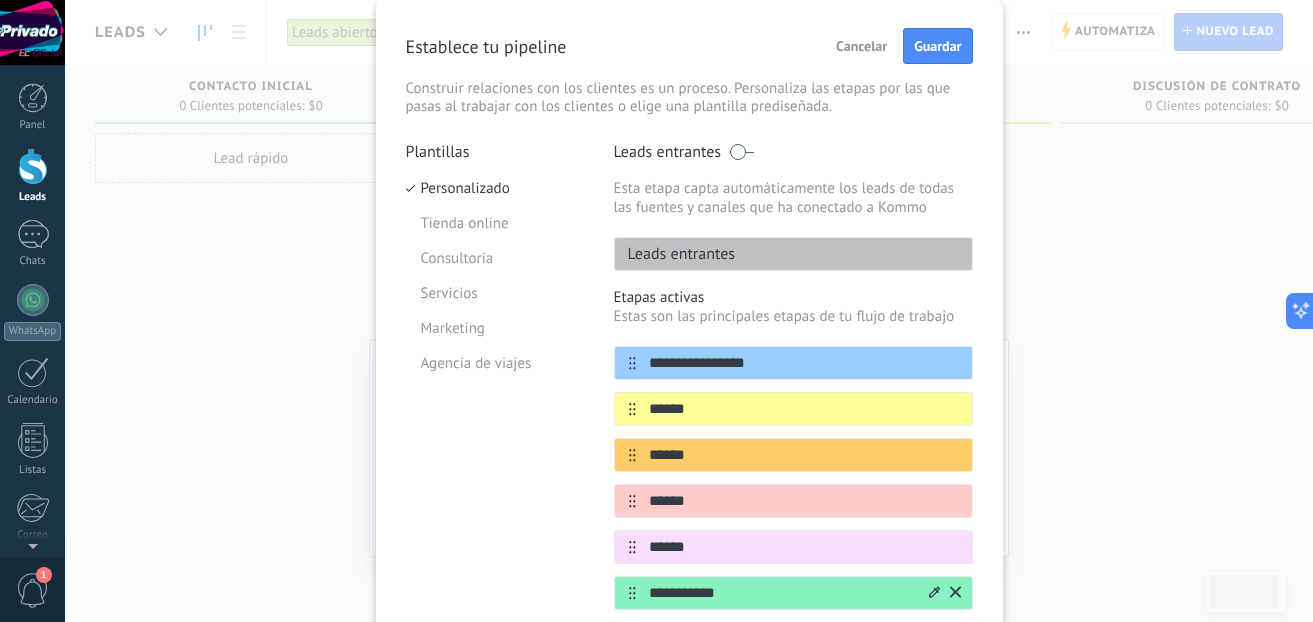 scroll, scrollTop: 76, scrollLeft: 0, axis: vertical 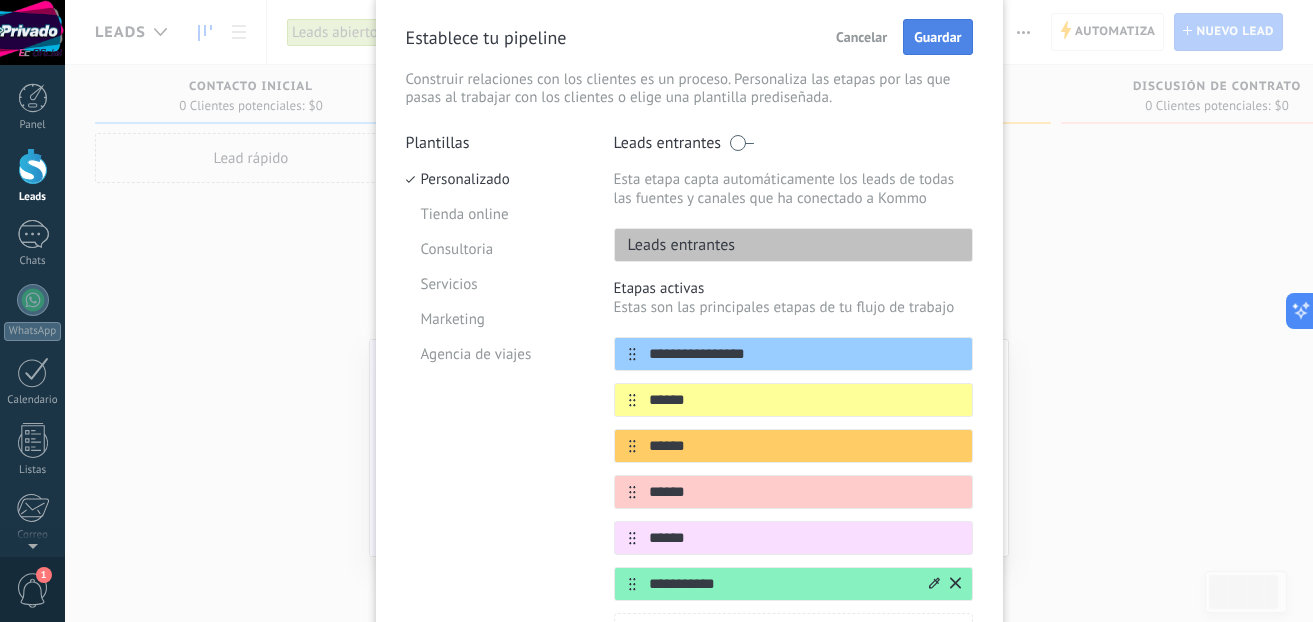 click on "Guardar" at bounding box center (937, 37) 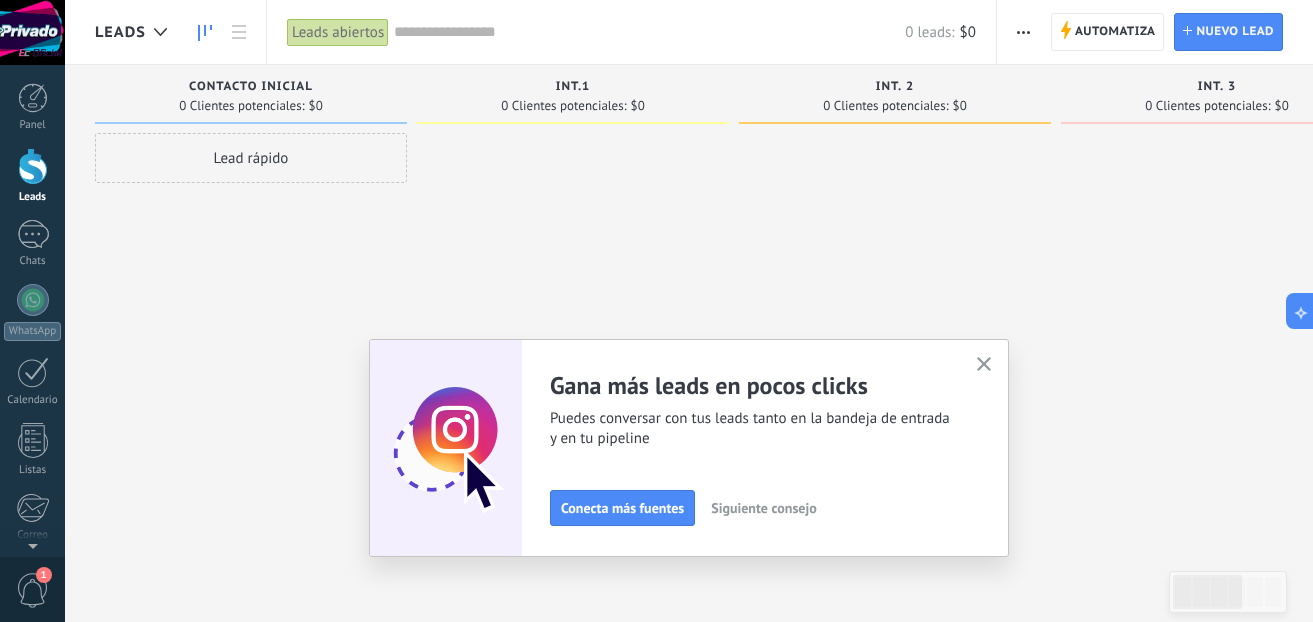 click on "Lead rápido" at bounding box center [251, 158] 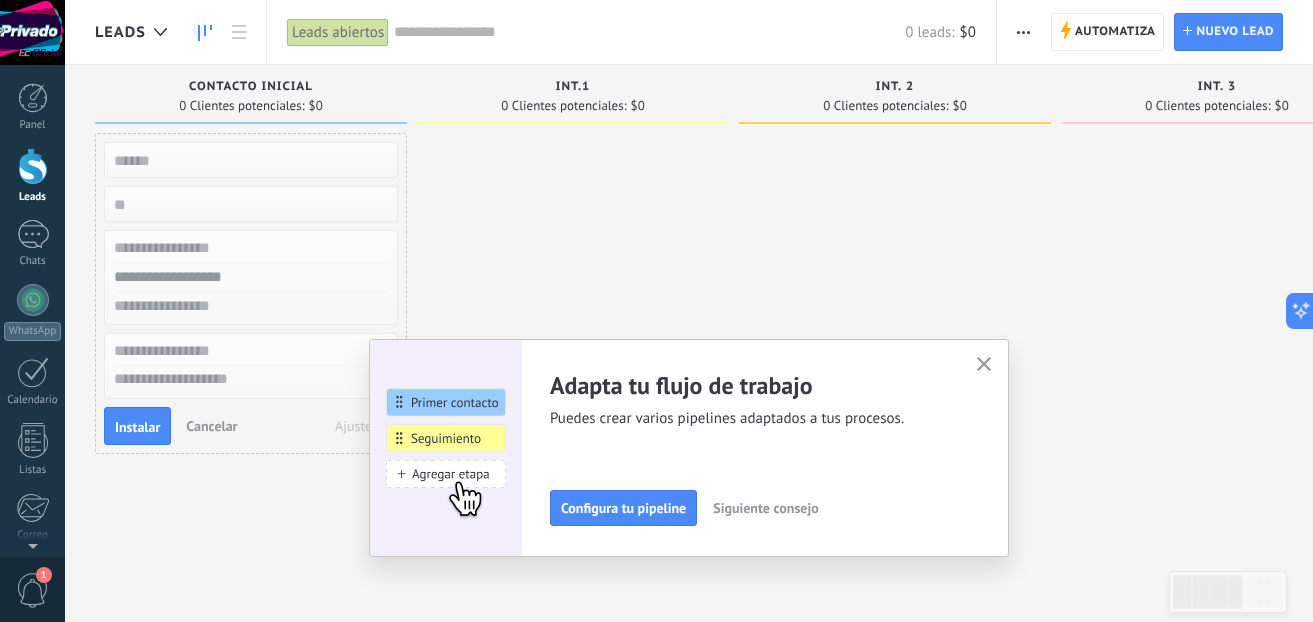 click on "Adapta tu flujo de trabajo Puedes crear varios pipelines adaptados a tus procesos. Configura tu pipeline Siguiente consejo Gana más leads en pocos clicks Puedes conversar con tus leads tanto en la bandeja de entrada y en tu pipeline Conecta más fuentes Siguiente consejo ¿Necesitas ayuda de expertos? Nuestros socios oficiales pueden hacer todo, desde la consultoría hasta el desarrollo y más allá. Contratar a un socio de Kommo Siguiente consejo" at bounding box center (689, 448) 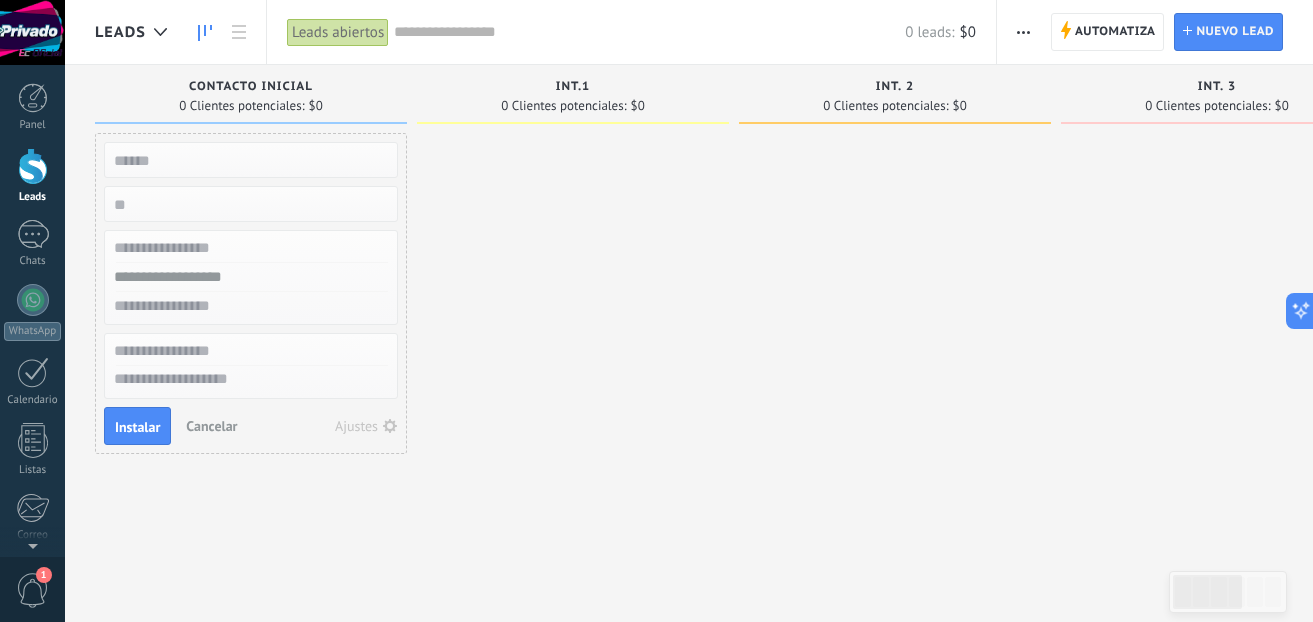 click at bounding box center [249, 160] 